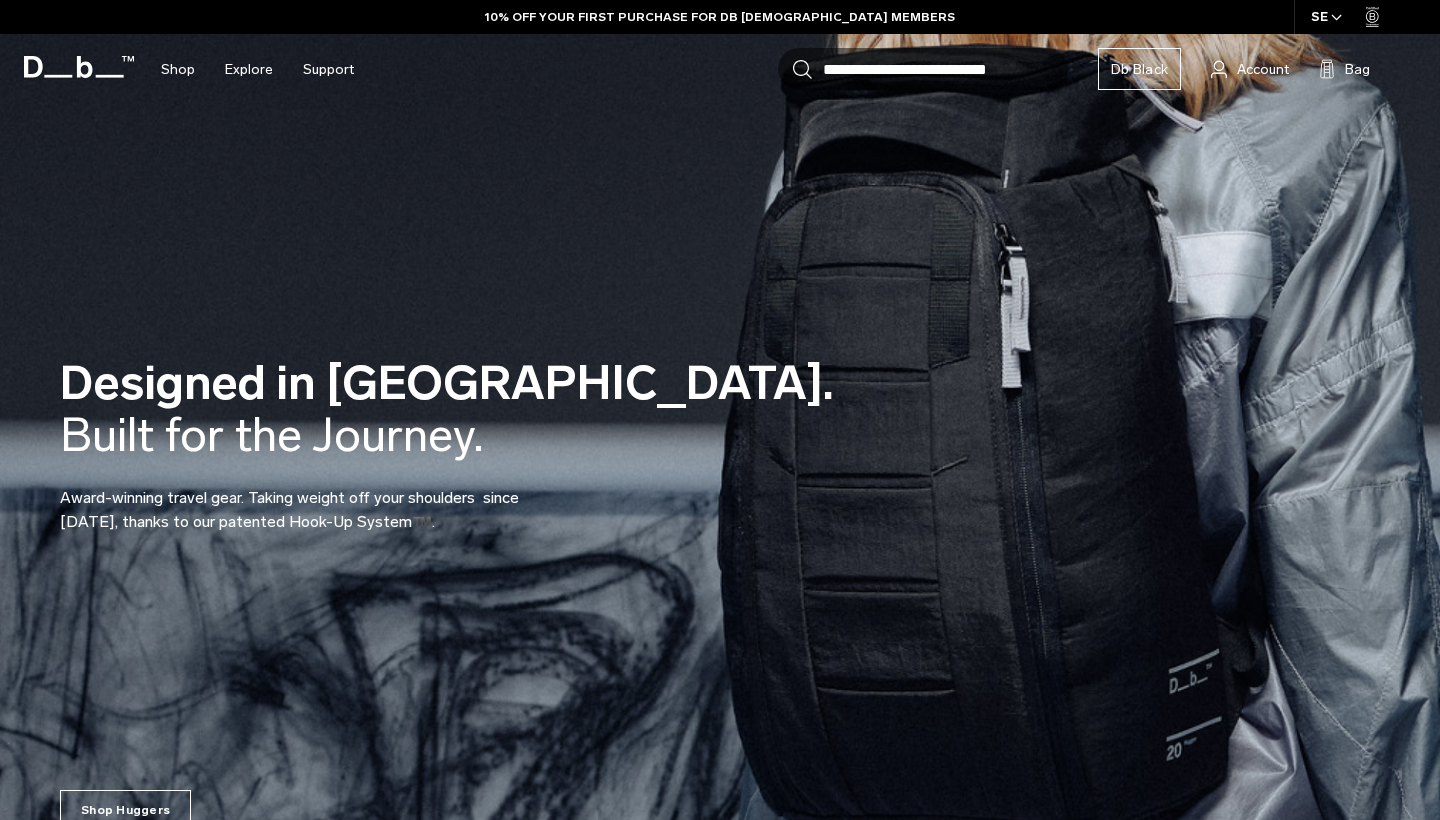scroll, scrollTop: 0, scrollLeft: 0, axis: both 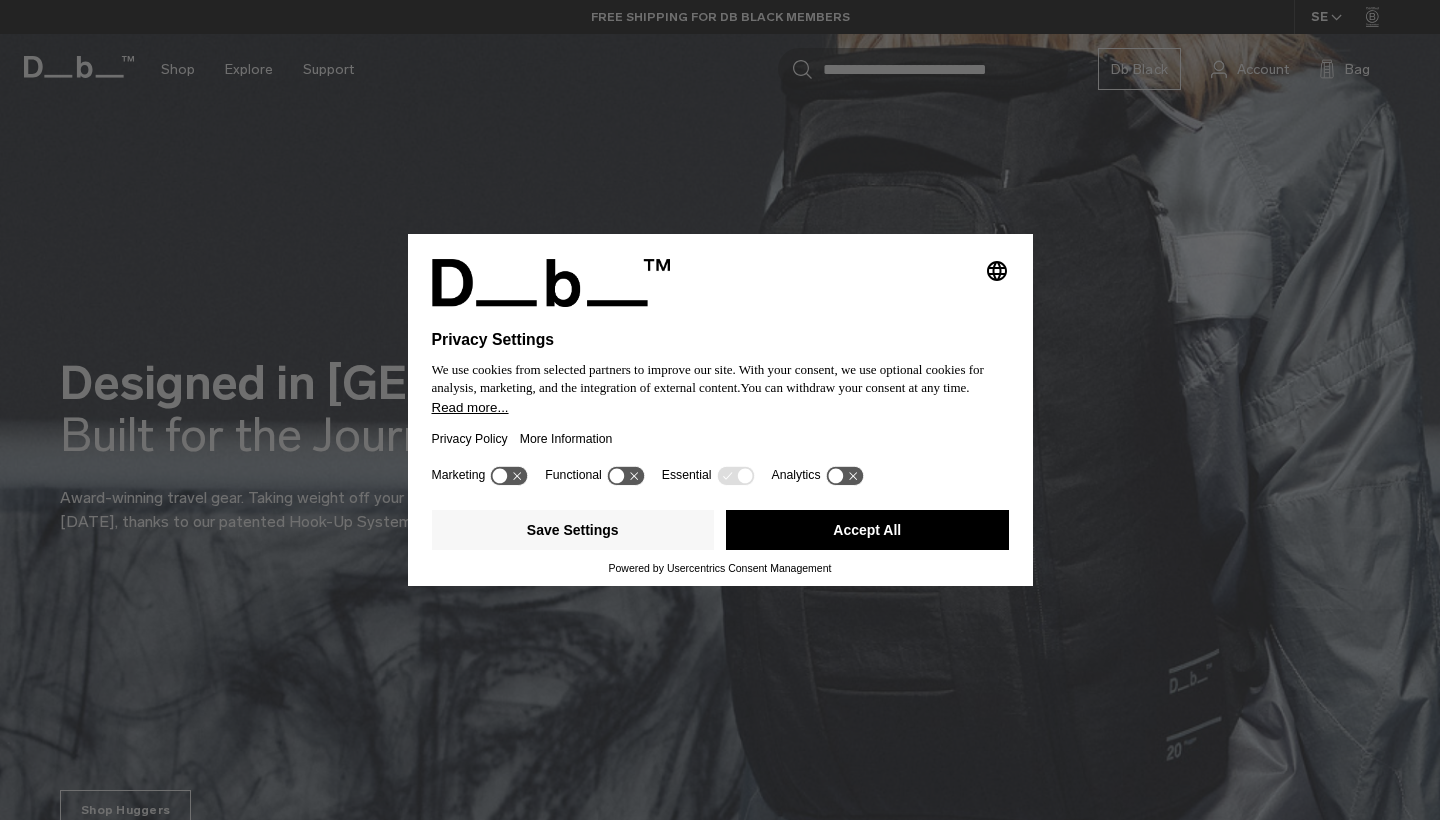 click on "Accept All" at bounding box center [867, 530] 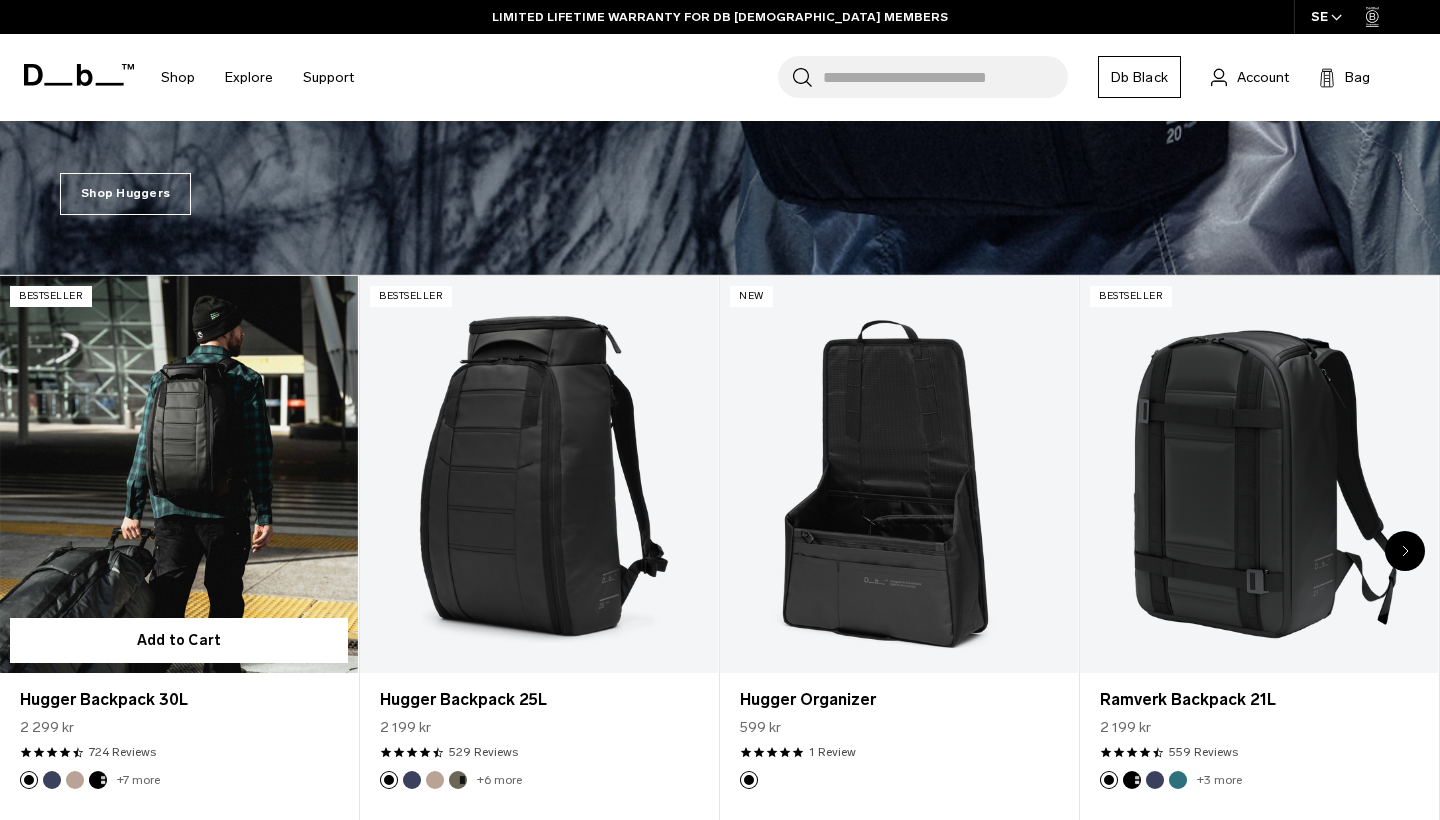 scroll, scrollTop: 625, scrollLeft: 0, axis: vertical 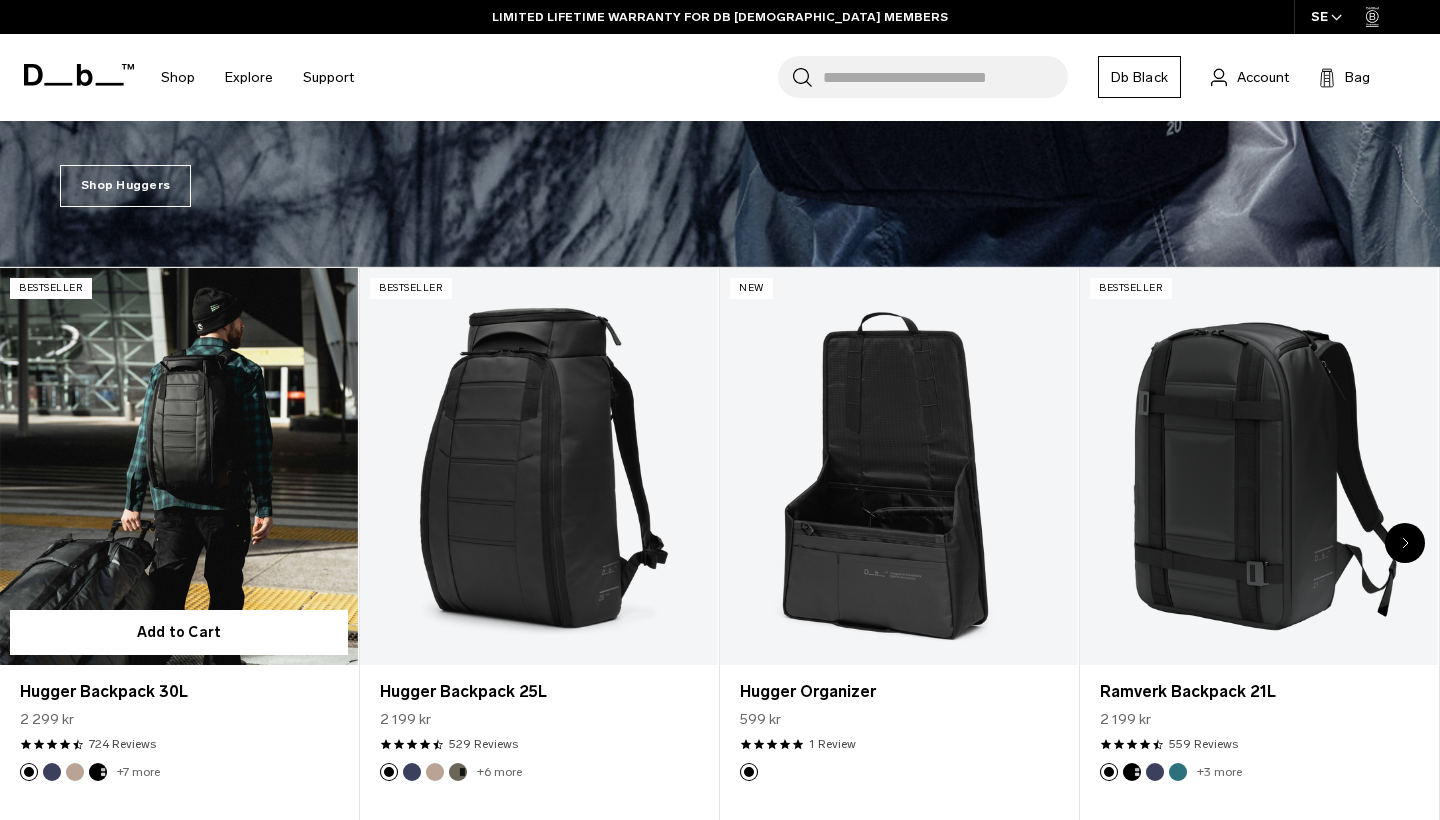click at bounding box center [179, 467] 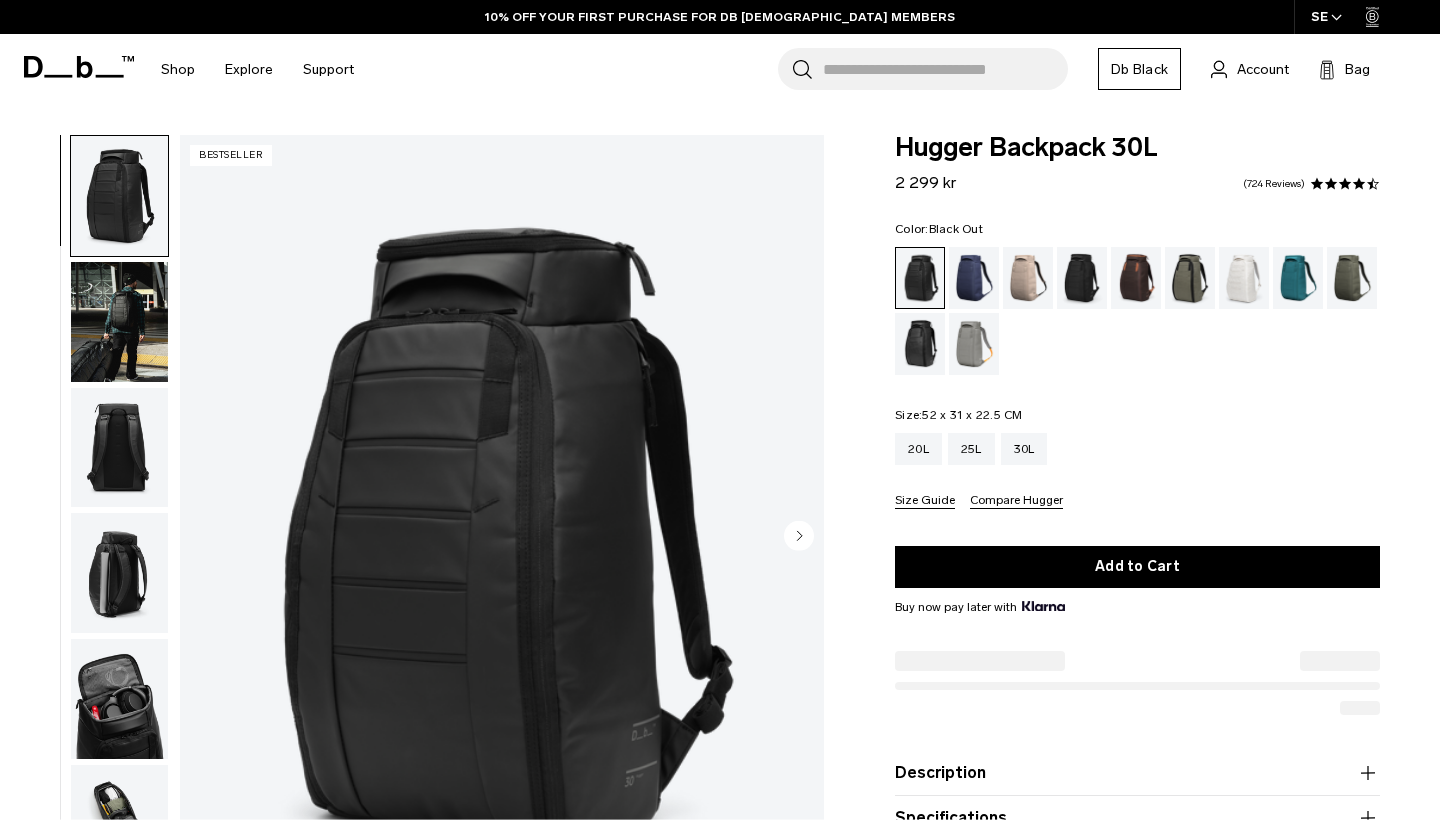 scroll, scrollTop: 0, scrollLeft: 0, axis: both 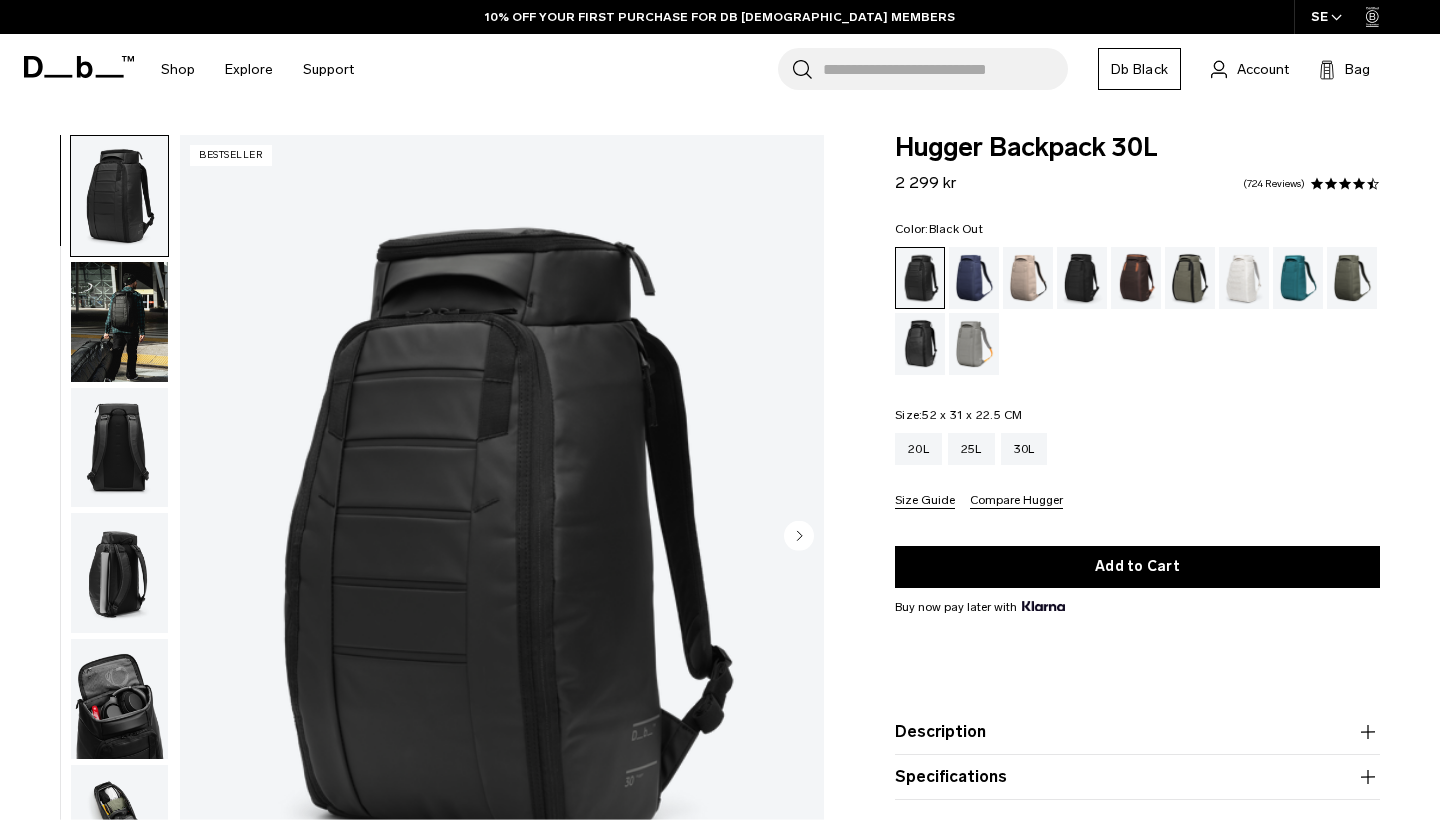 click 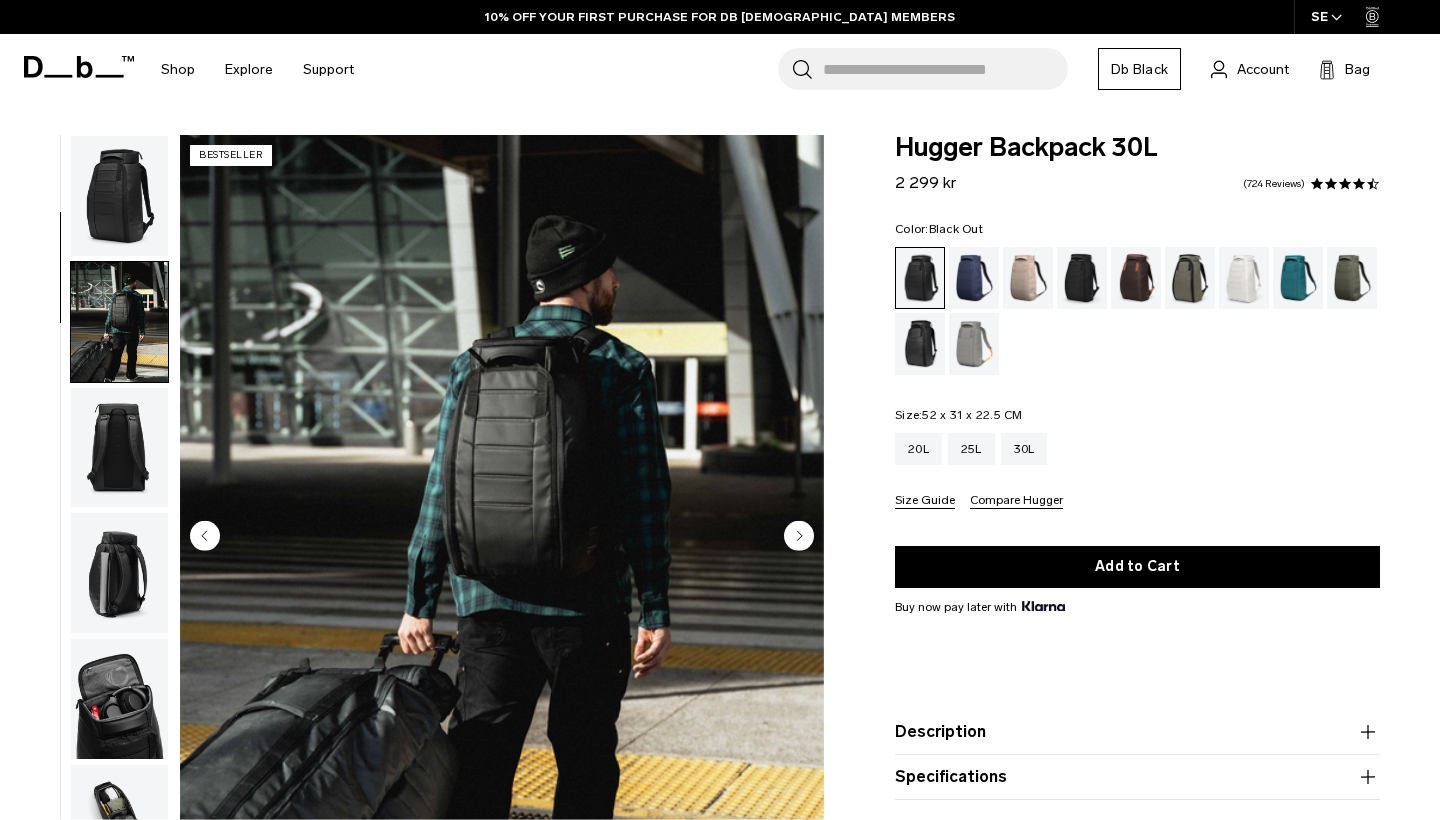 scroll, scrollTop: 61, scrollLeft: 0, axis: vertical 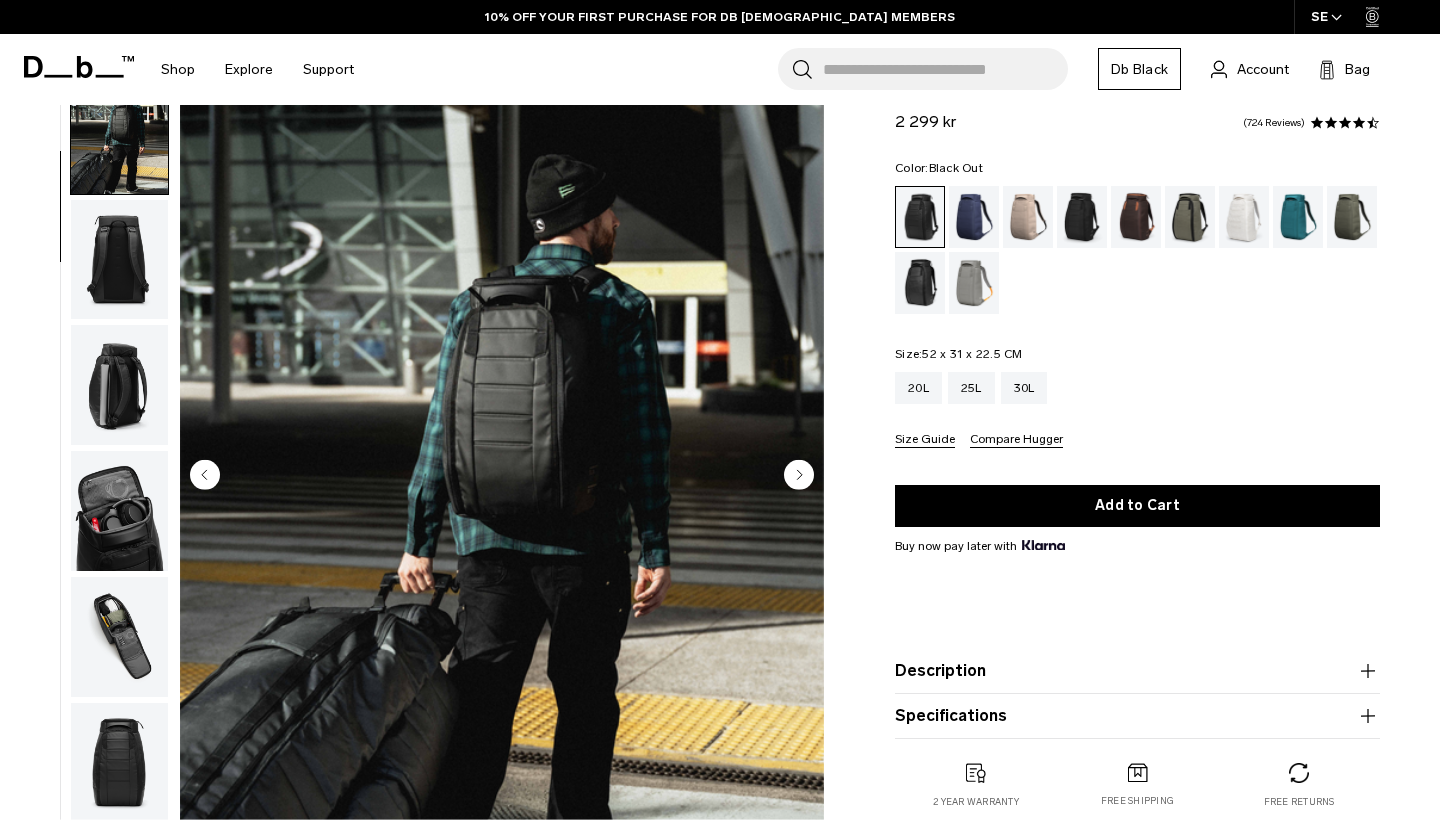 click at bounding box center (799, 476) 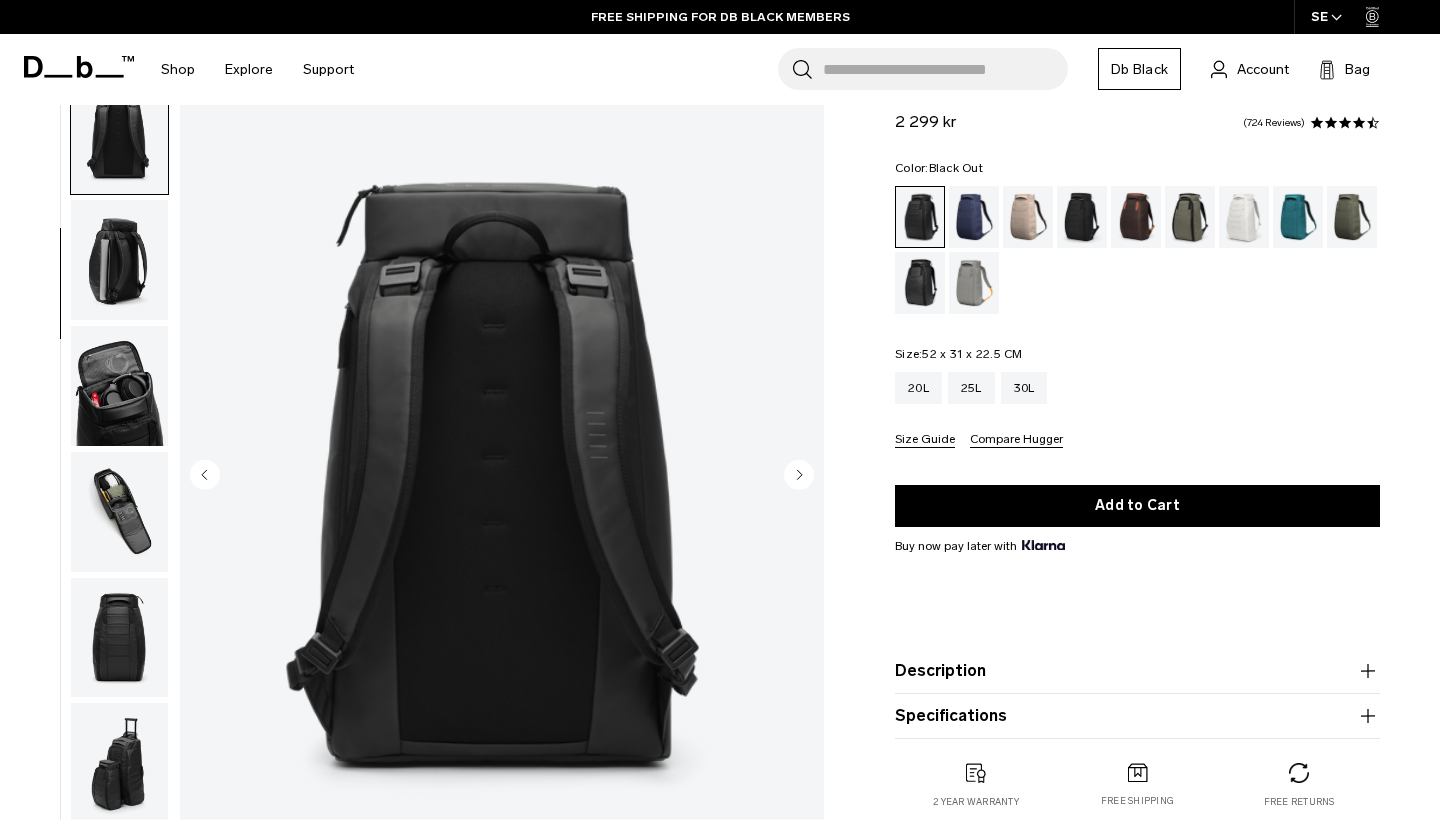 scroll, scrollTop: 255, scrollLeft: 0, axis: vertical 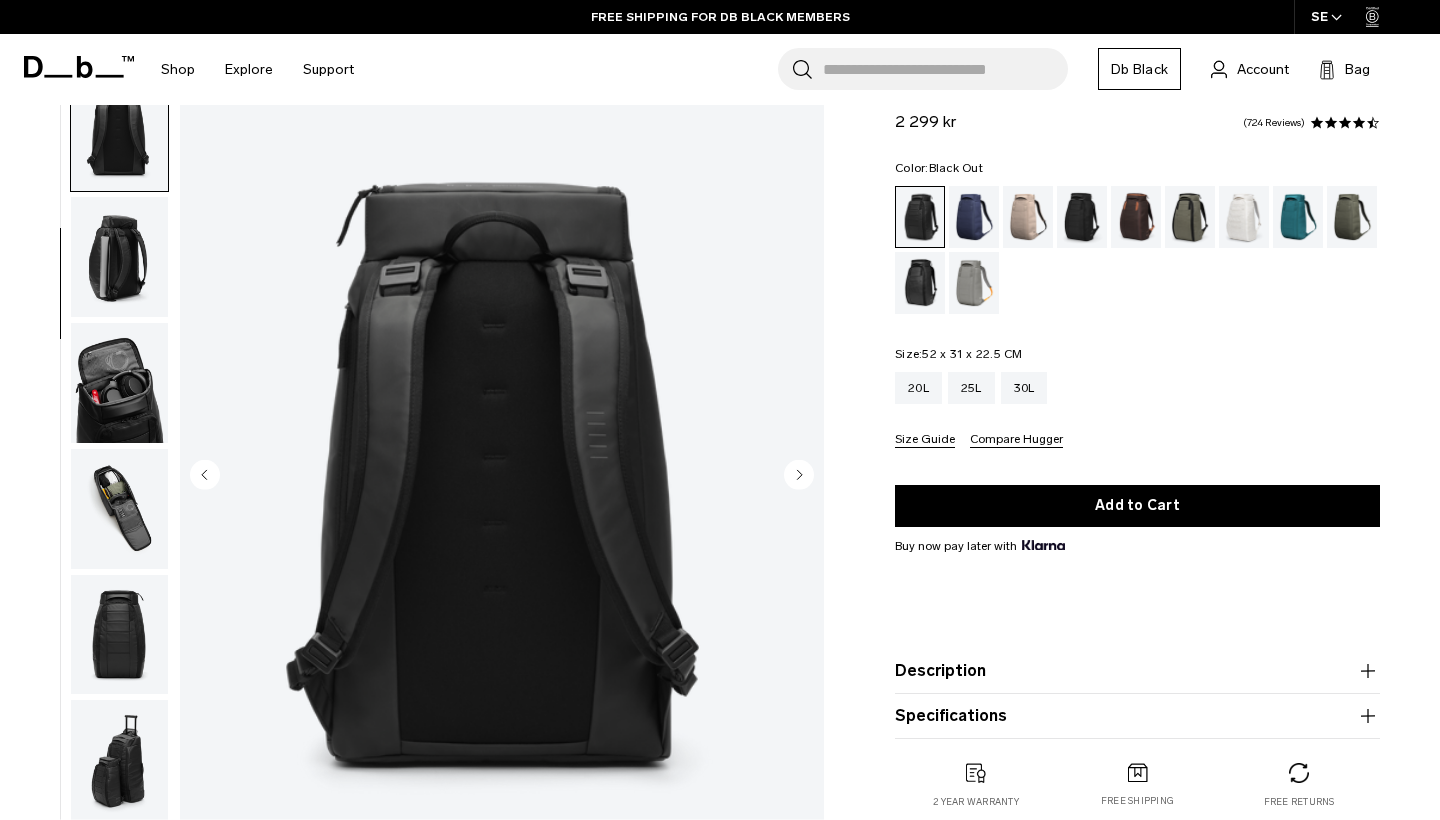 click 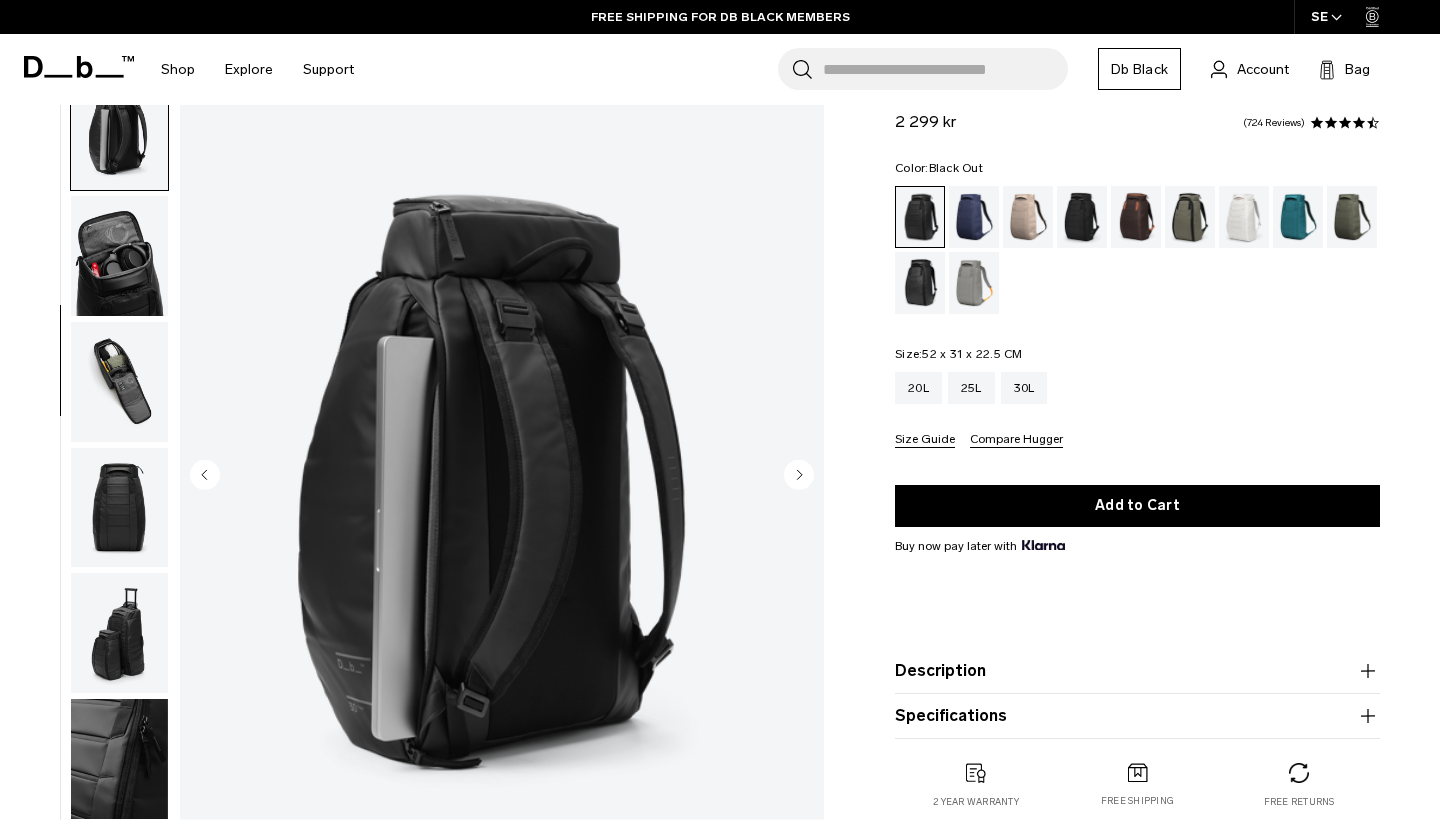 click 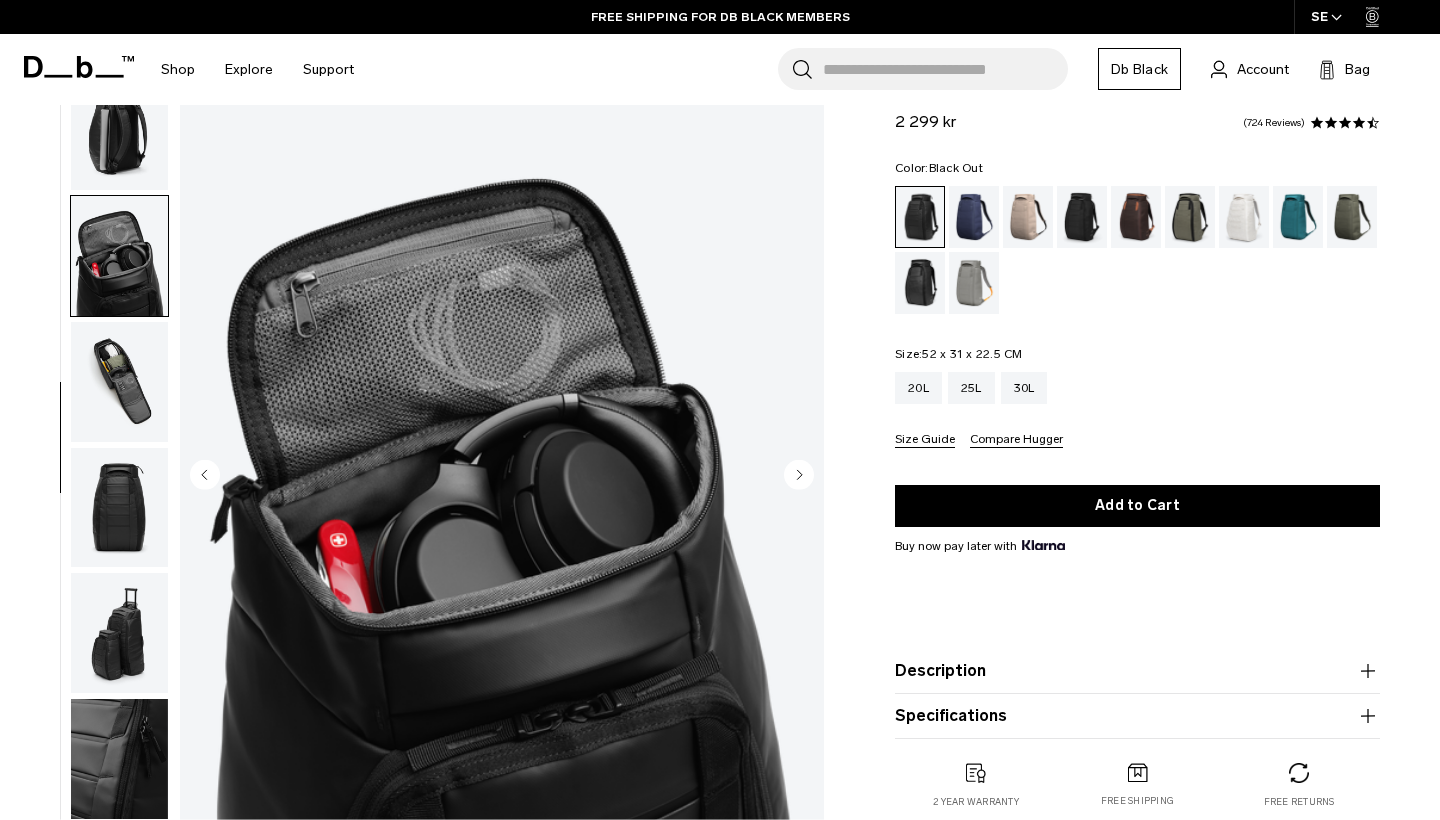 scroll, scrollTop: 464, scrollLeft: 0, axis: vertical 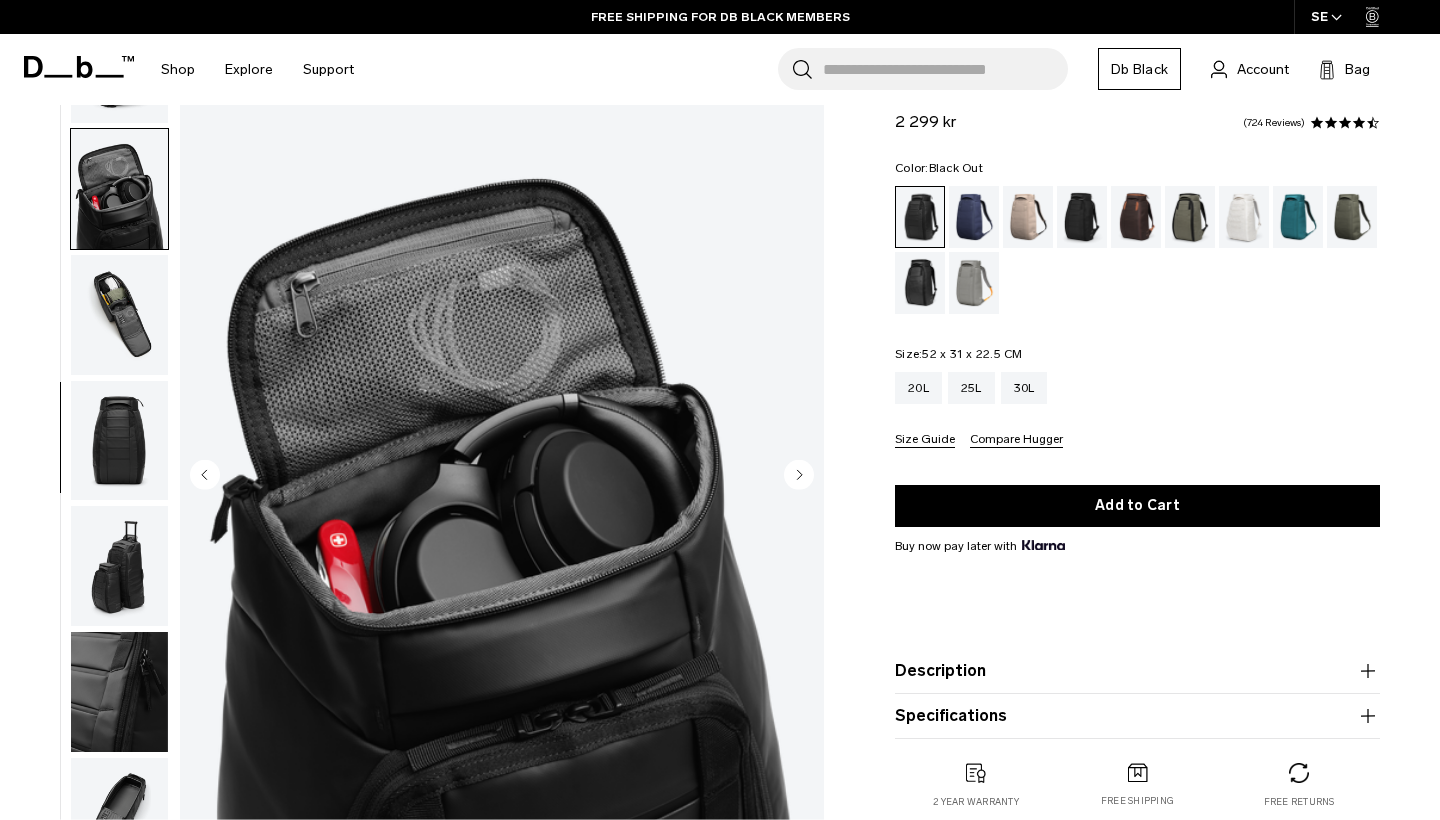 click 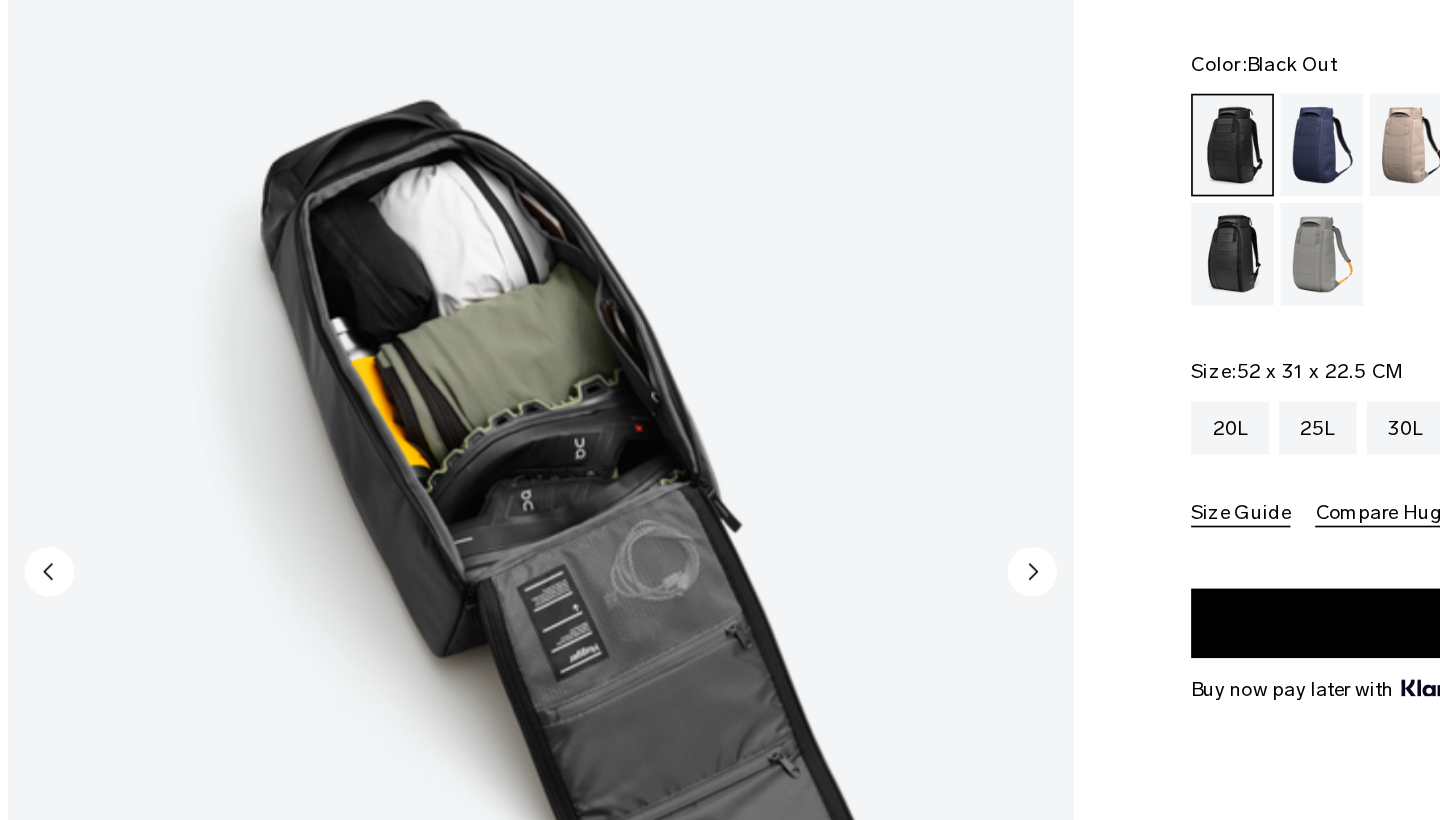 scroll, scrollTop: 79, scrollLeft: 0, axis: vertical 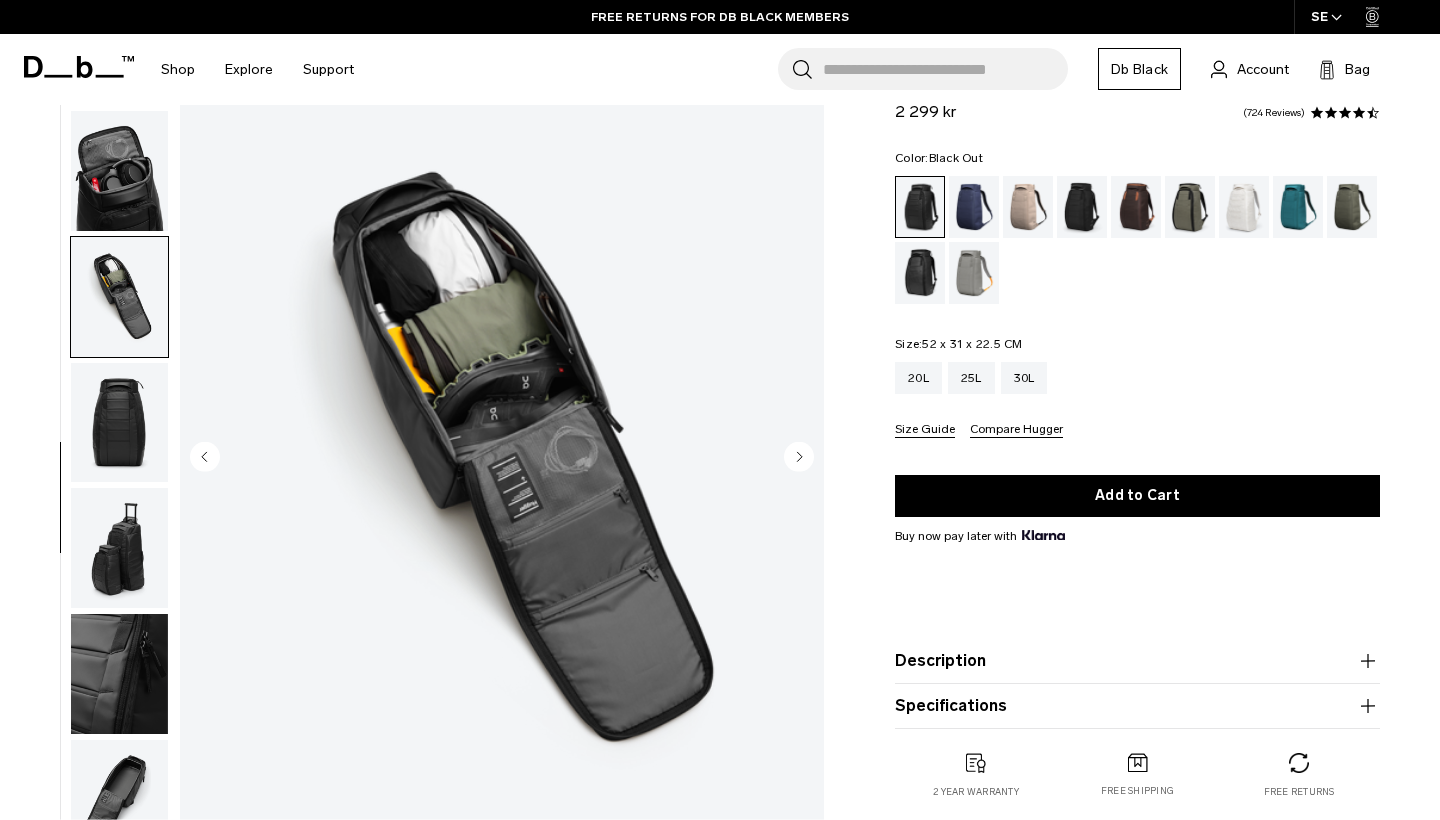 click 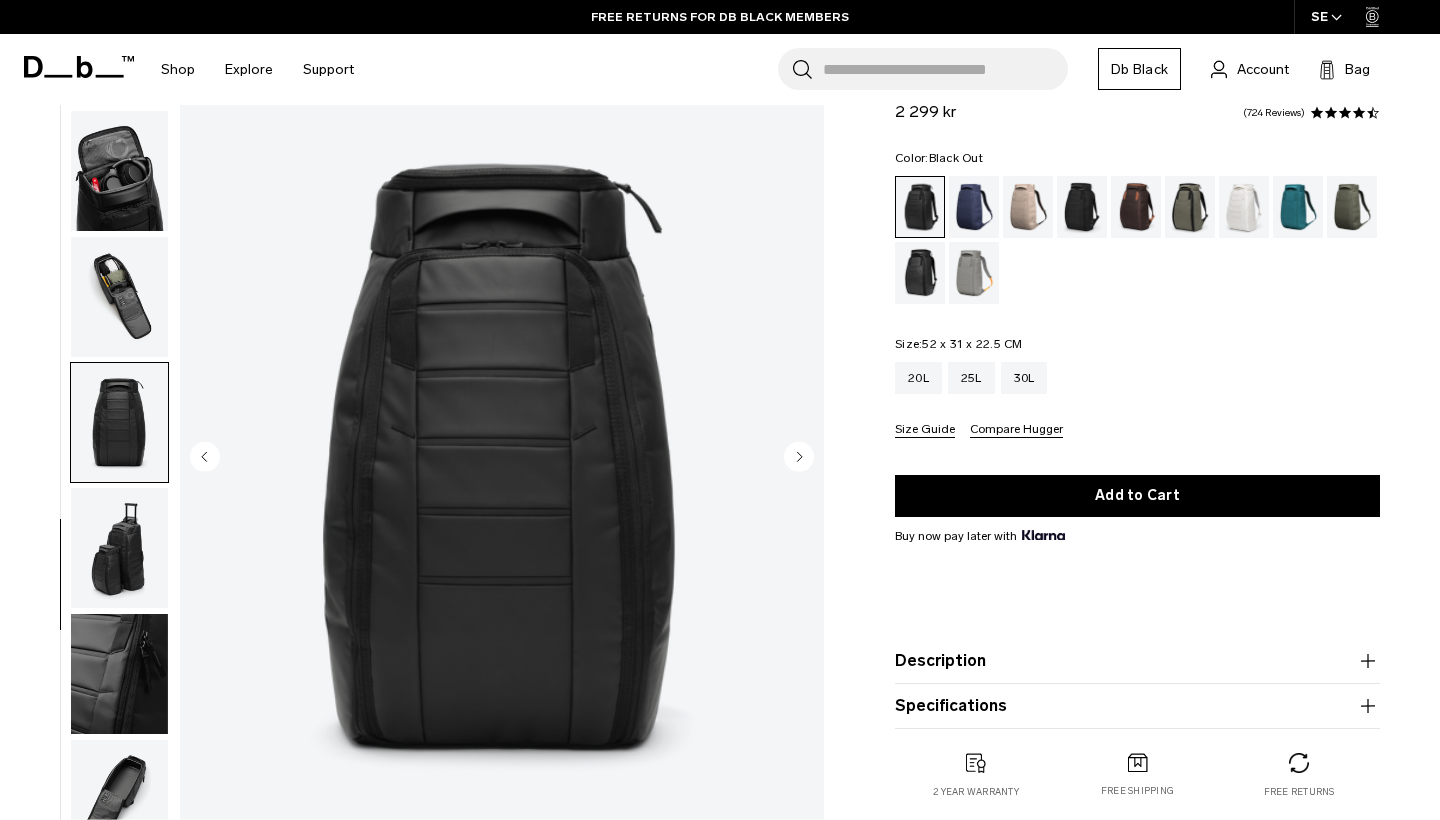 click 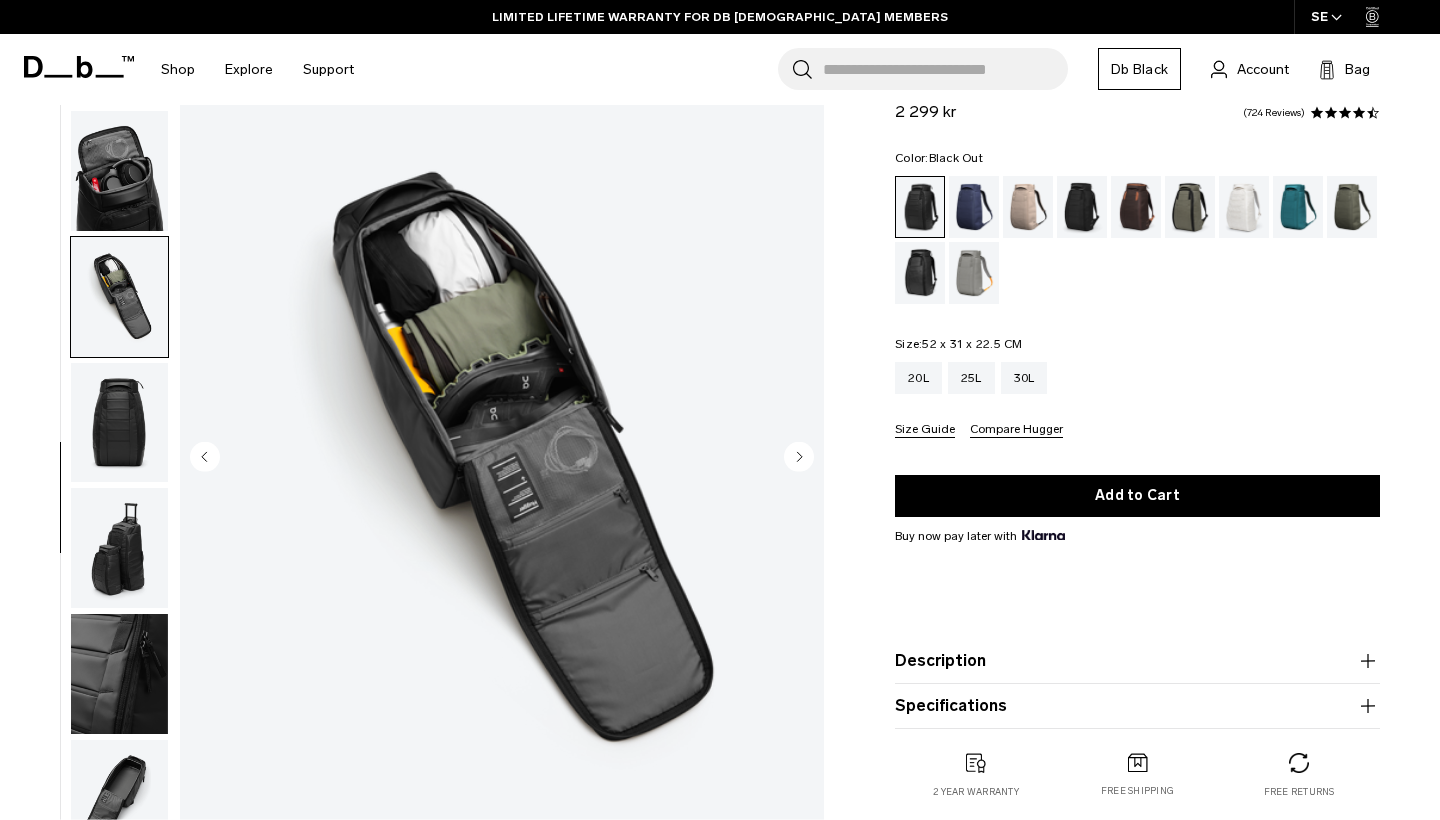 click 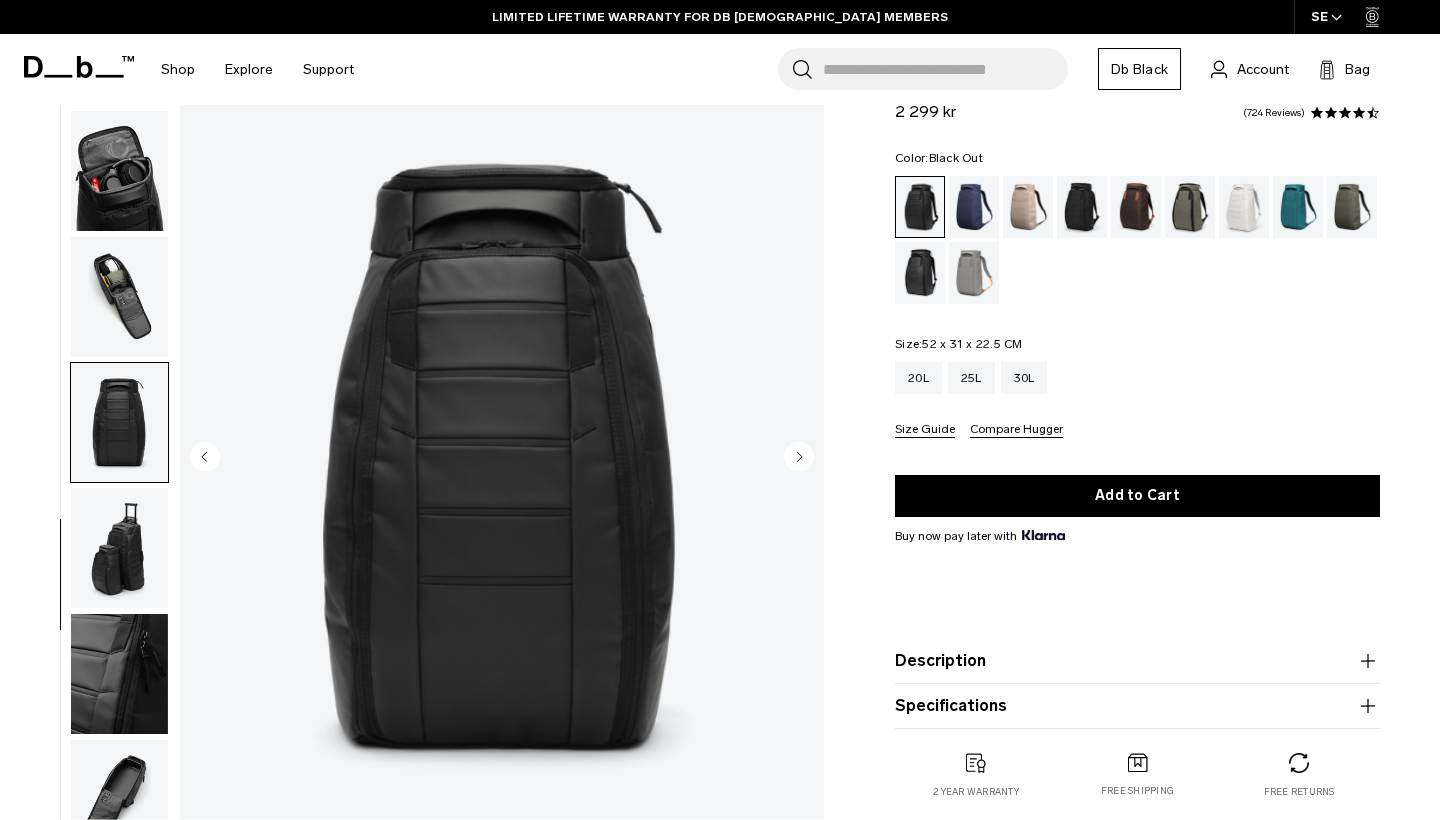 click 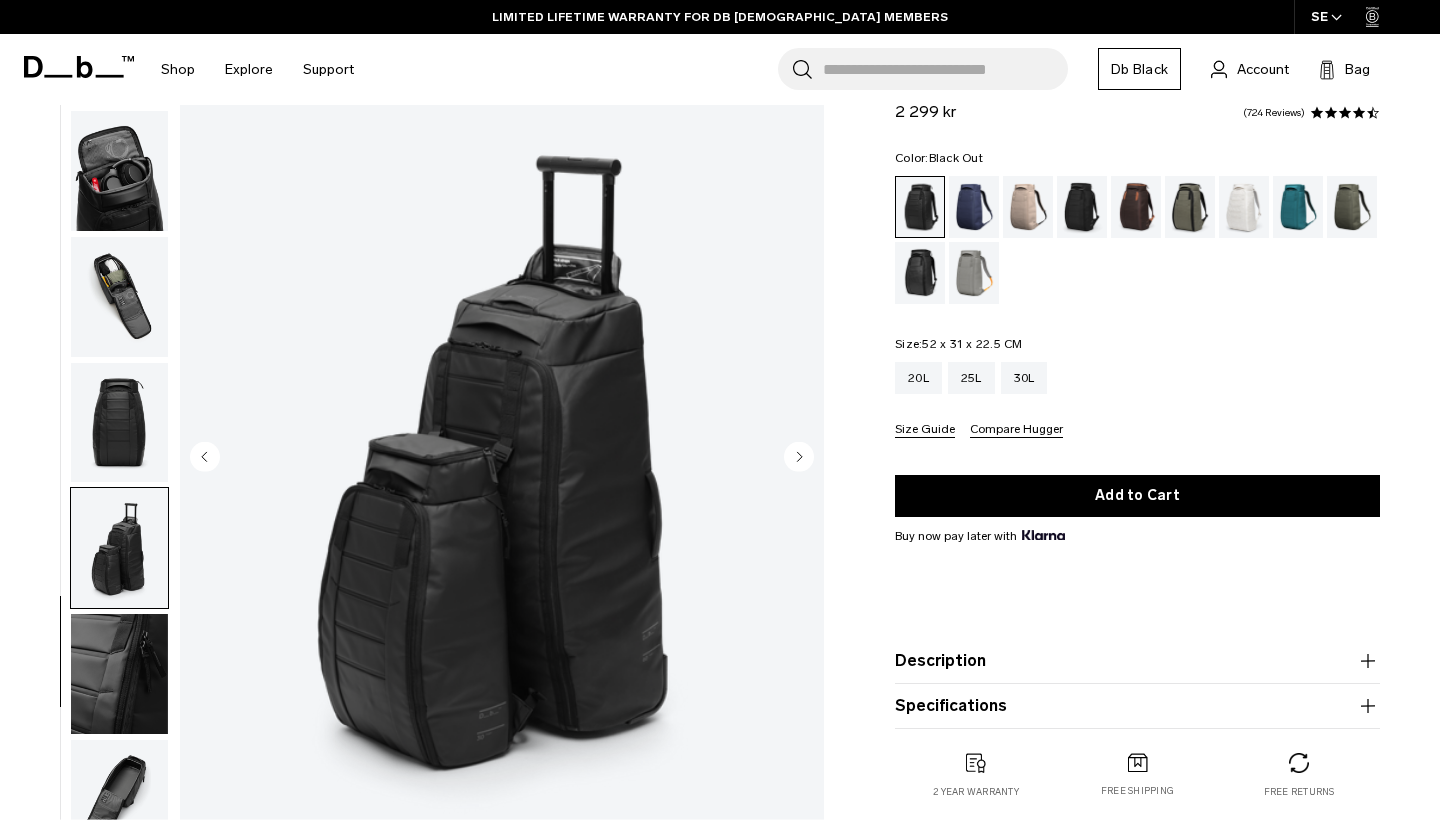 click 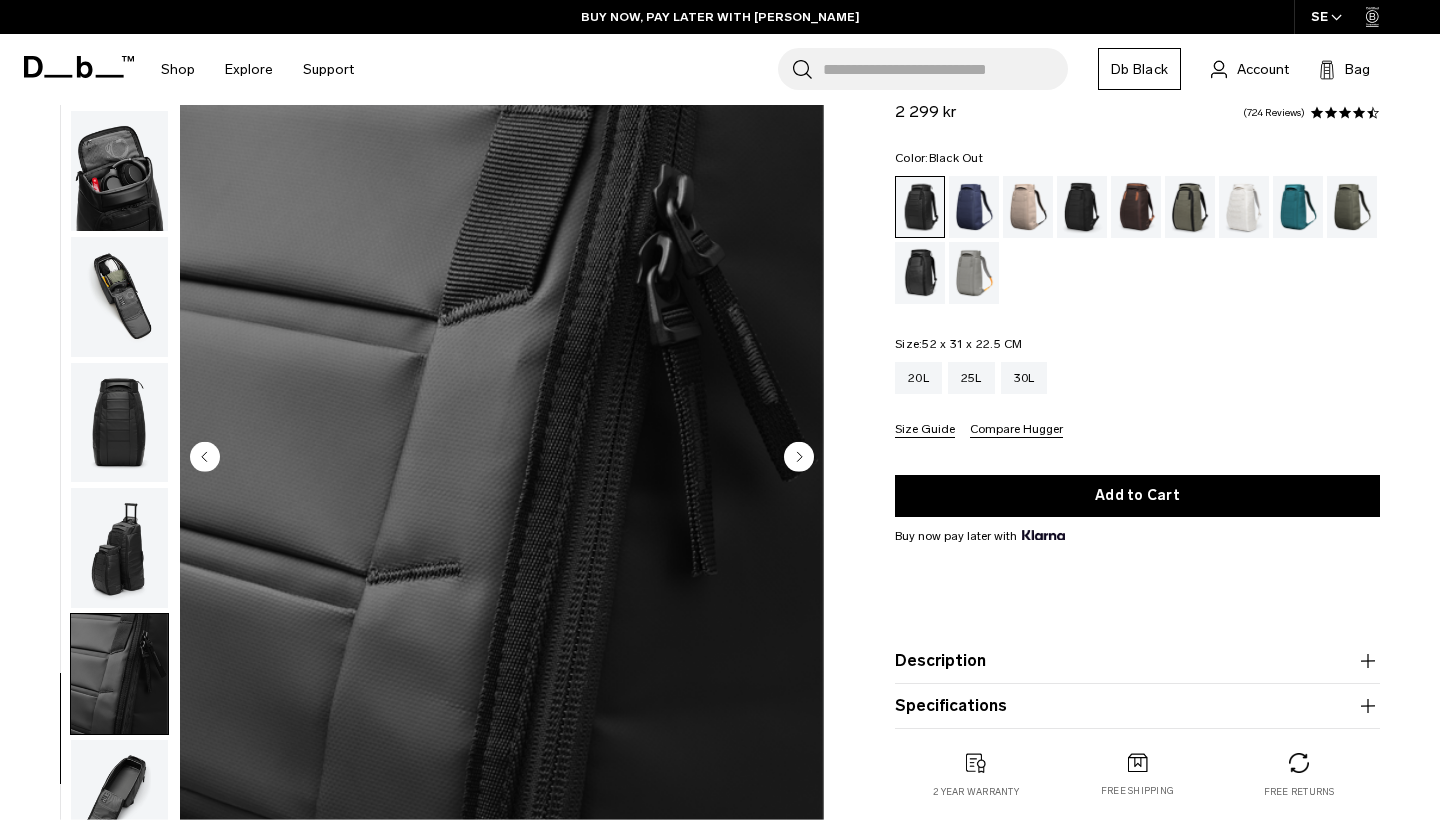 click 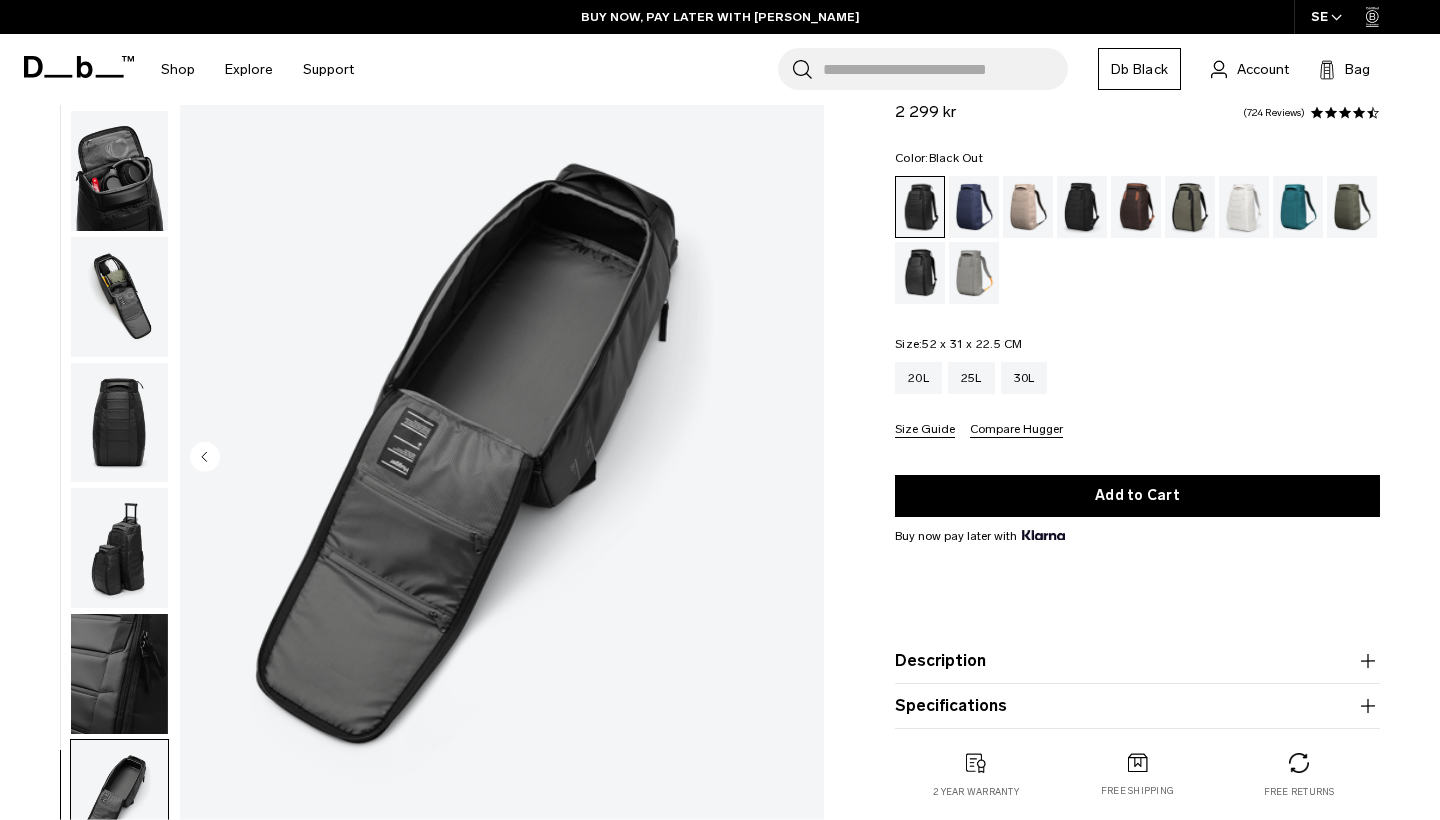 click at bounding box center [502, 458] 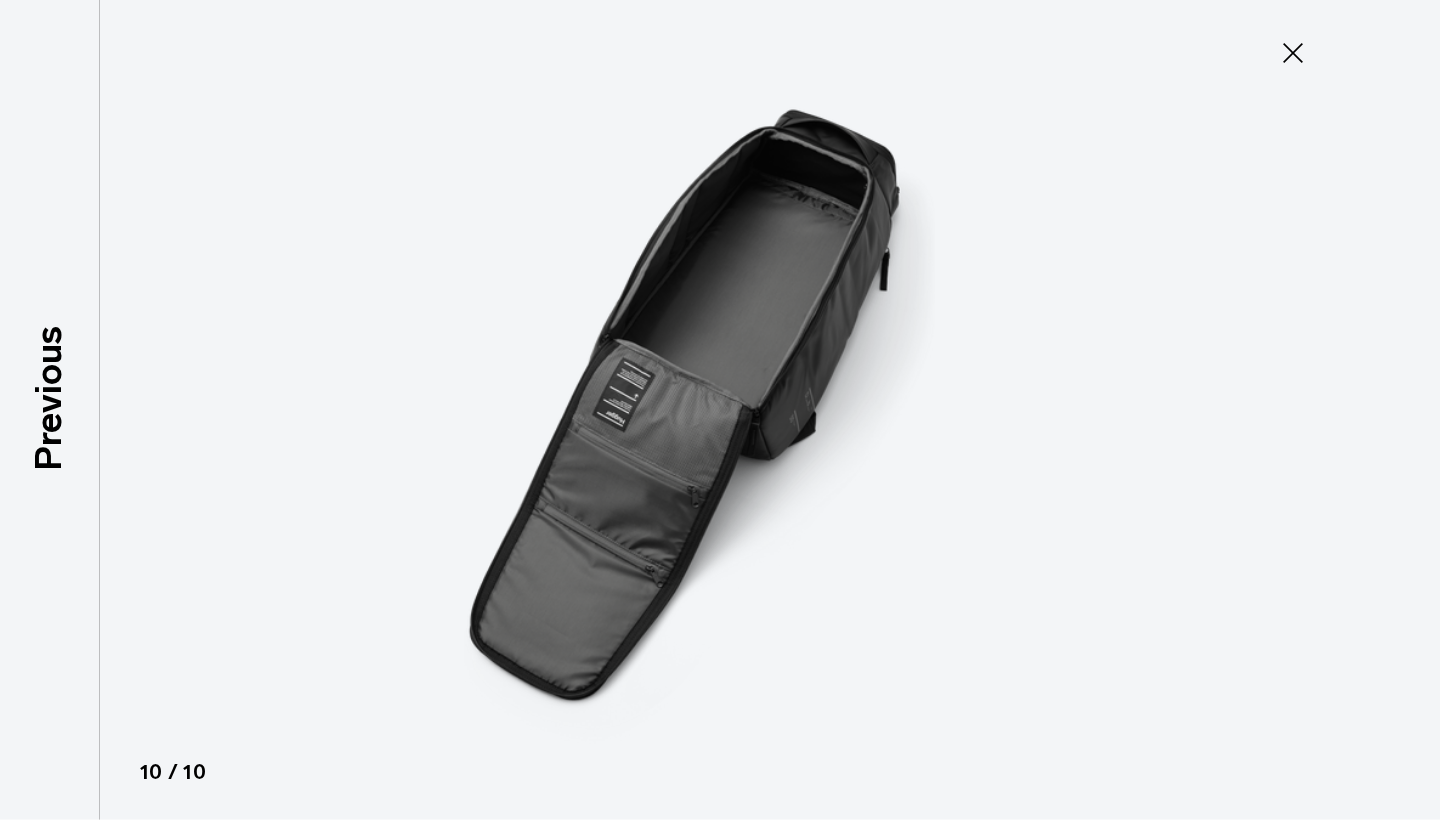 click at bounding box center [720, 410] 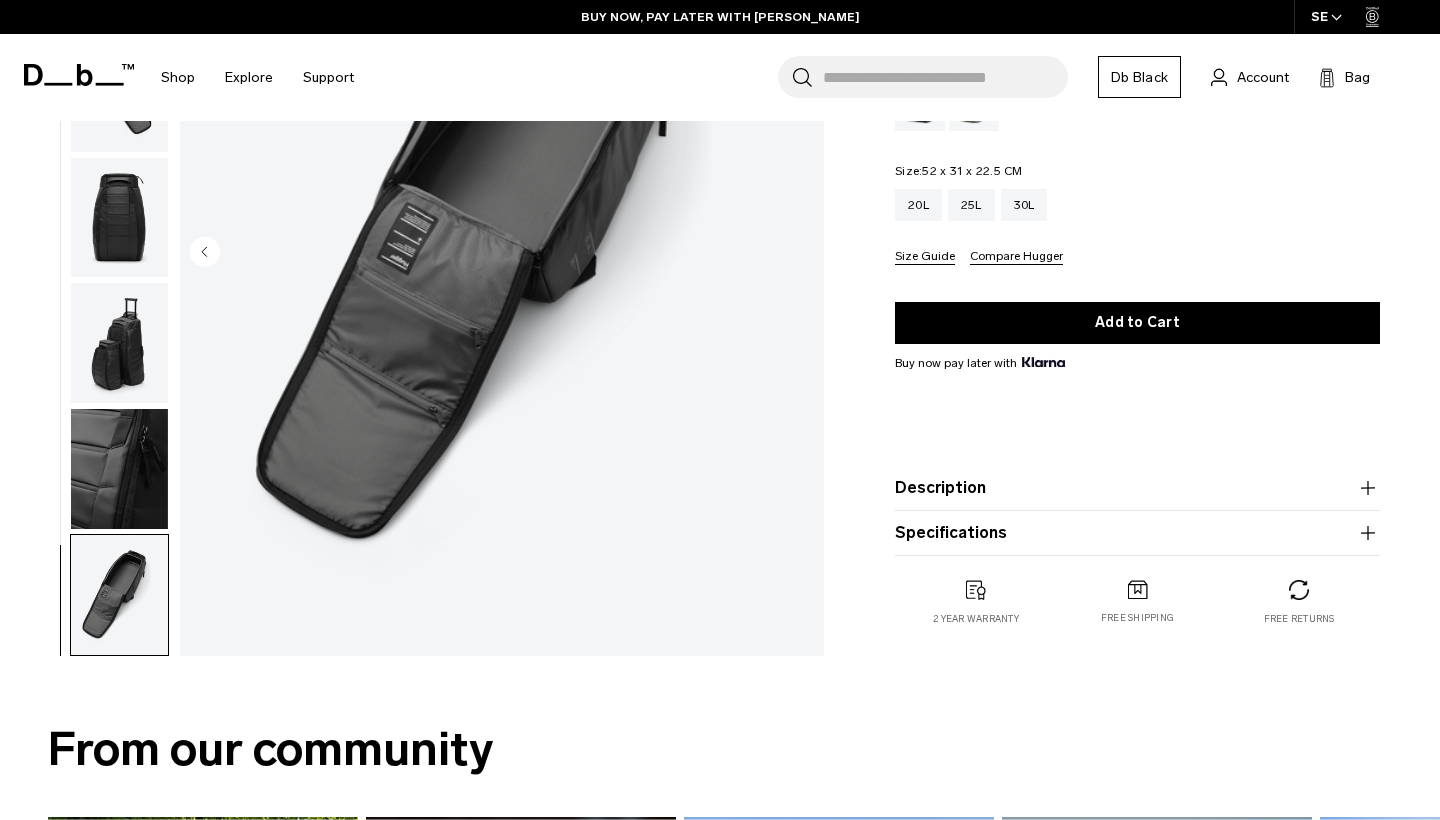scroll, scrollTop: 292, scrollLeft: 0, axis: vertical 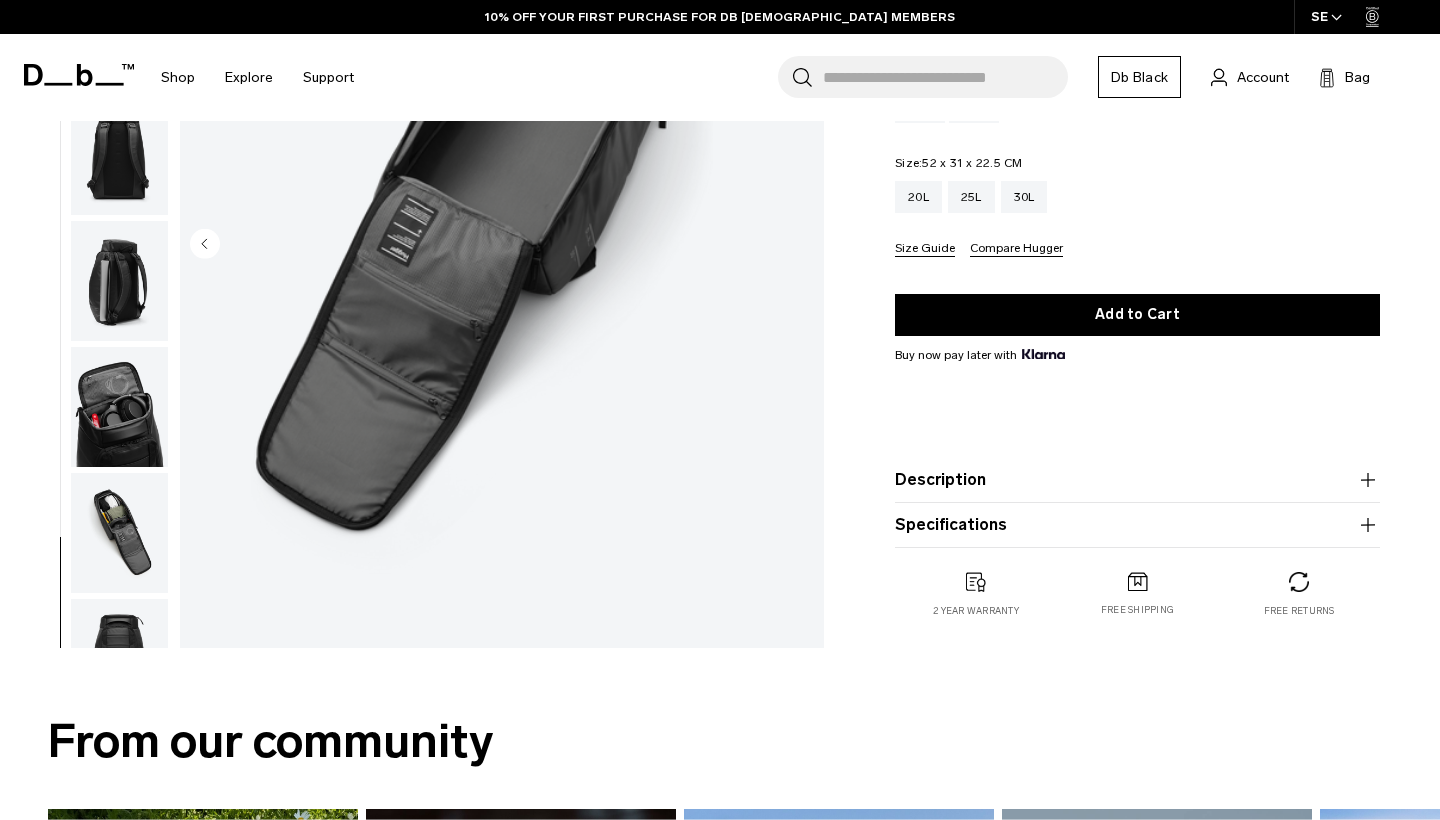 click at bounding box center (119, 281) 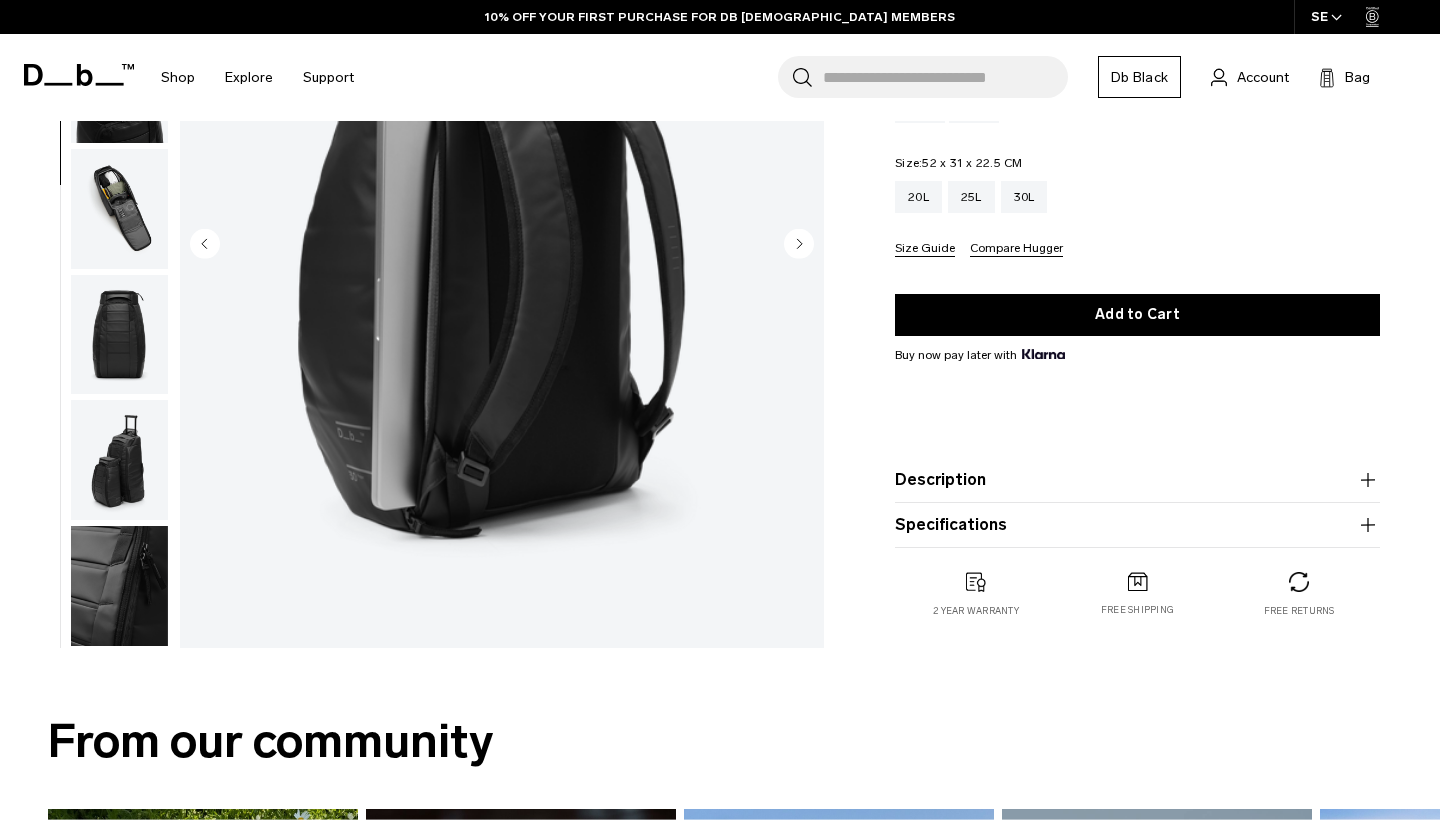 scroll, scrollTop: 382, scrollLeft: 0, axis: vertical 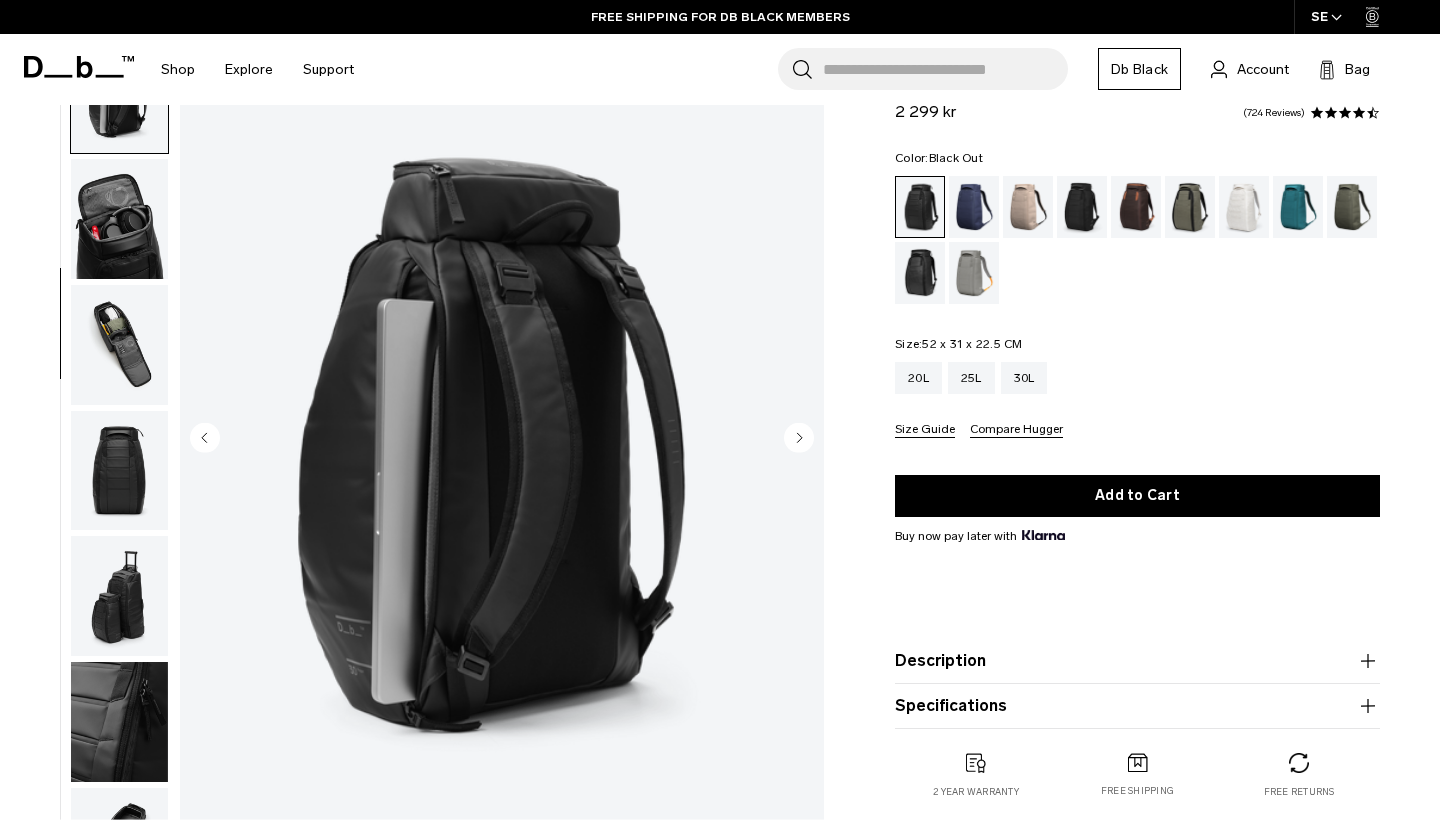 click 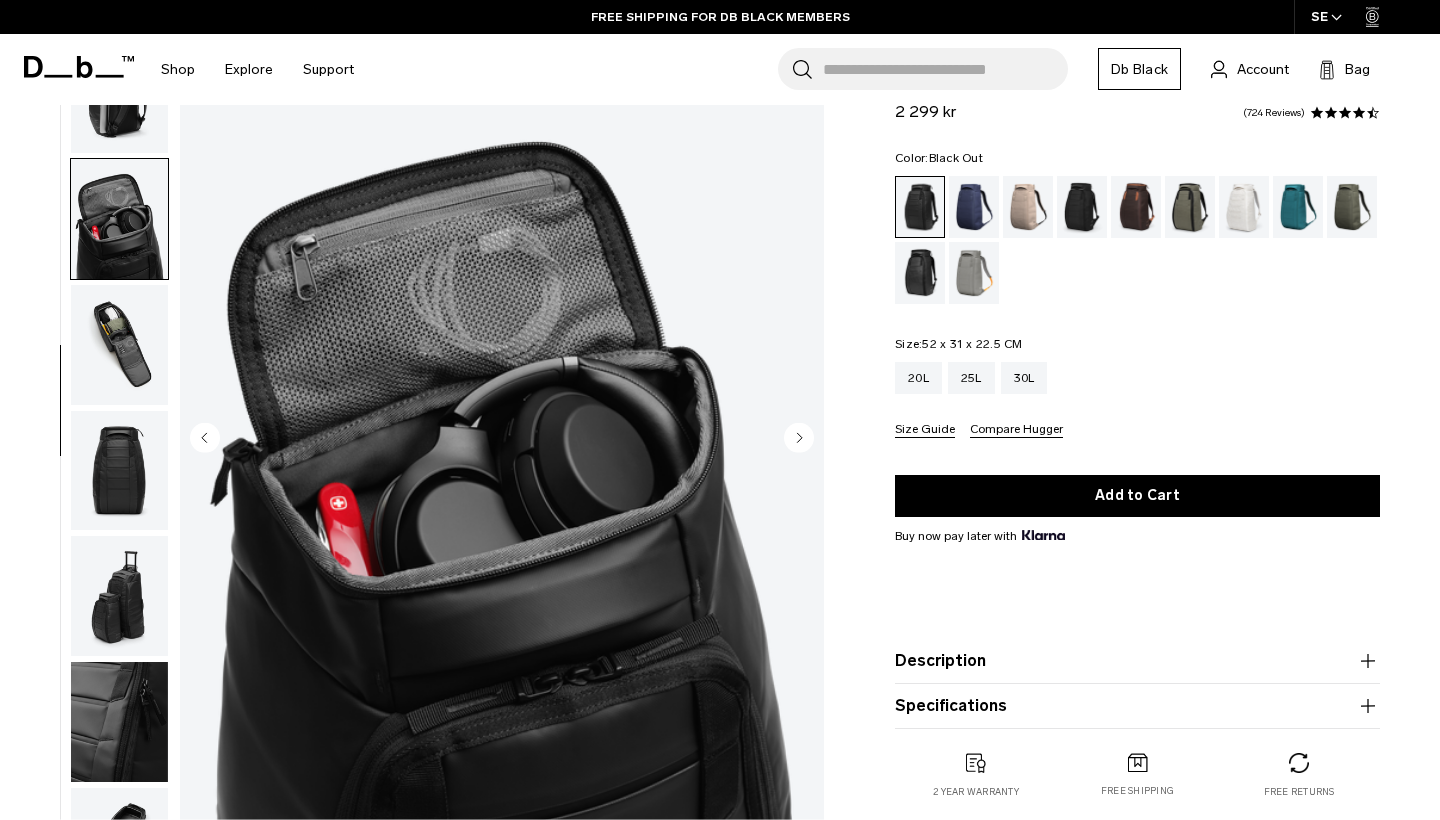 scroll, scrollTop: 464, scrollLeft: 0, axis: vertical 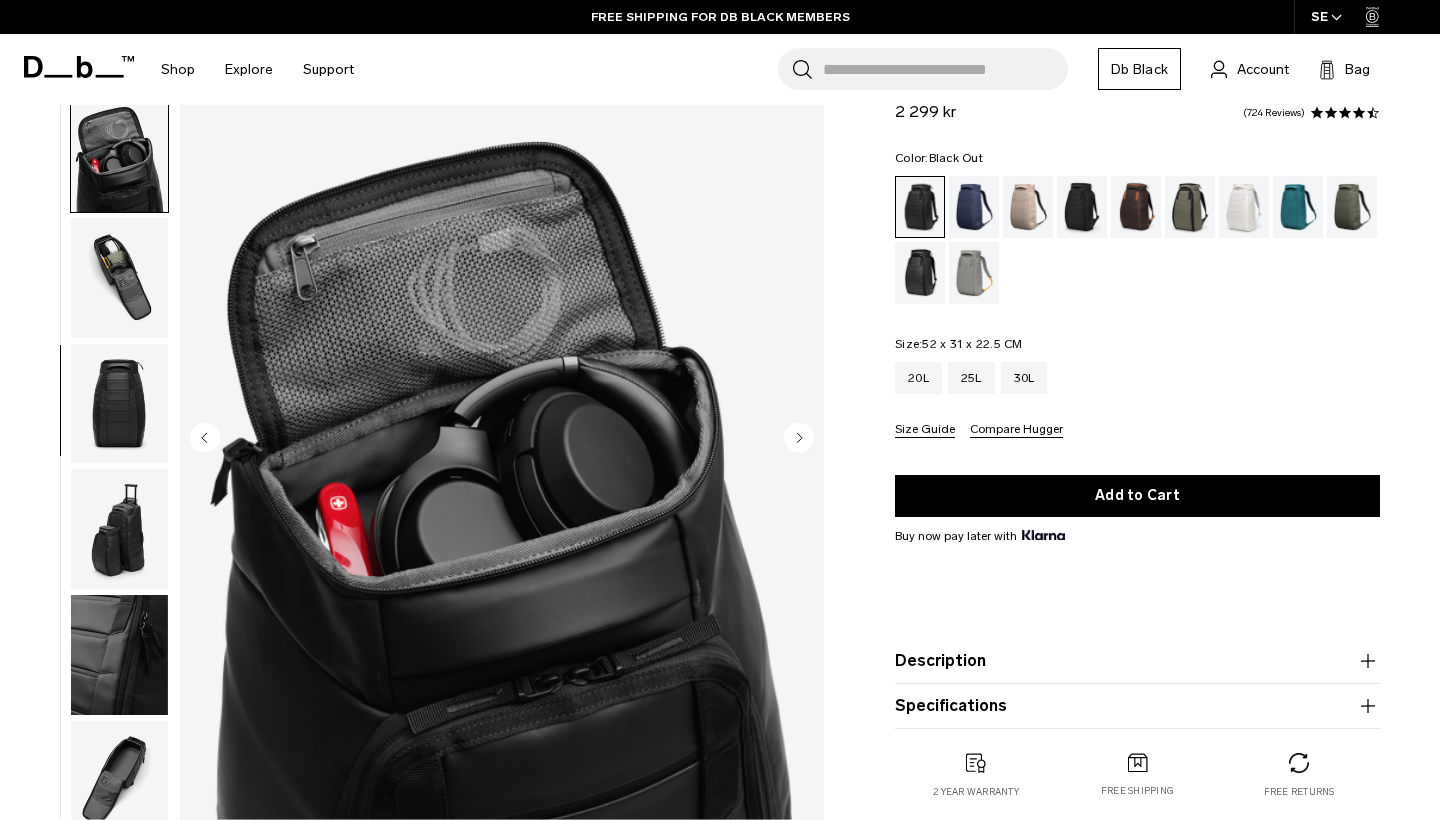 click 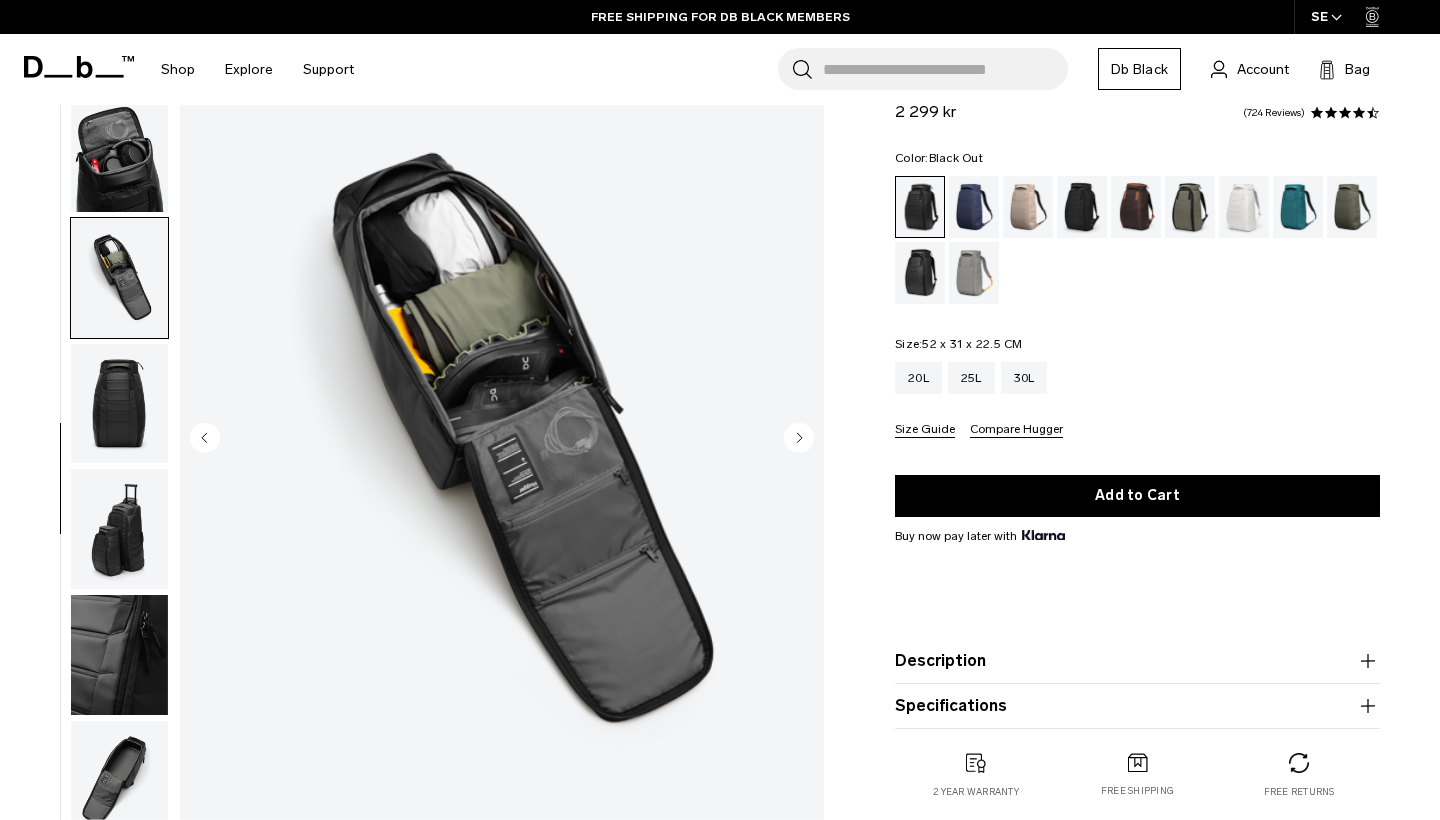 click 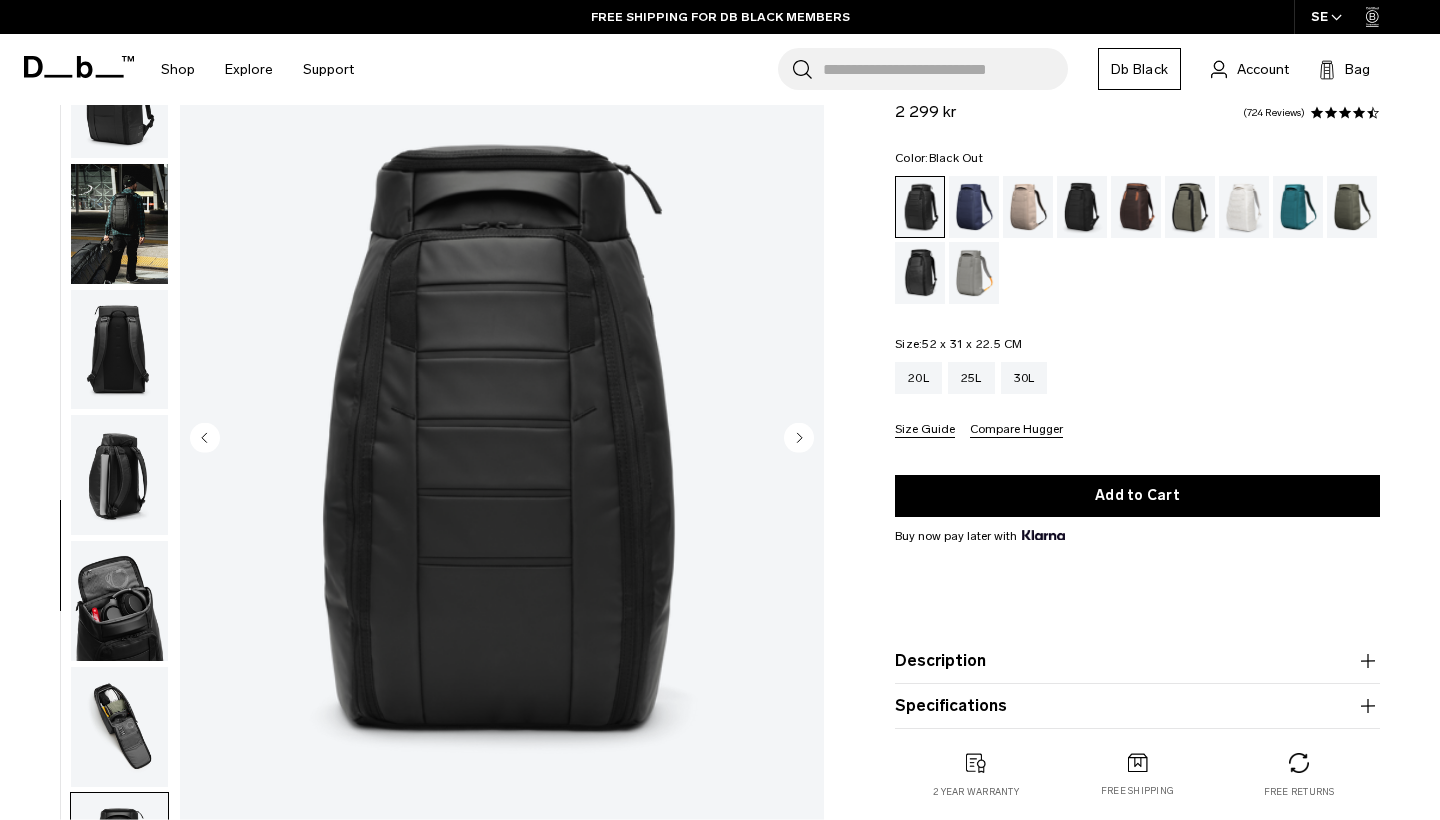 scroll, scrollTop: 0, scrollLeft: 0, axis: both 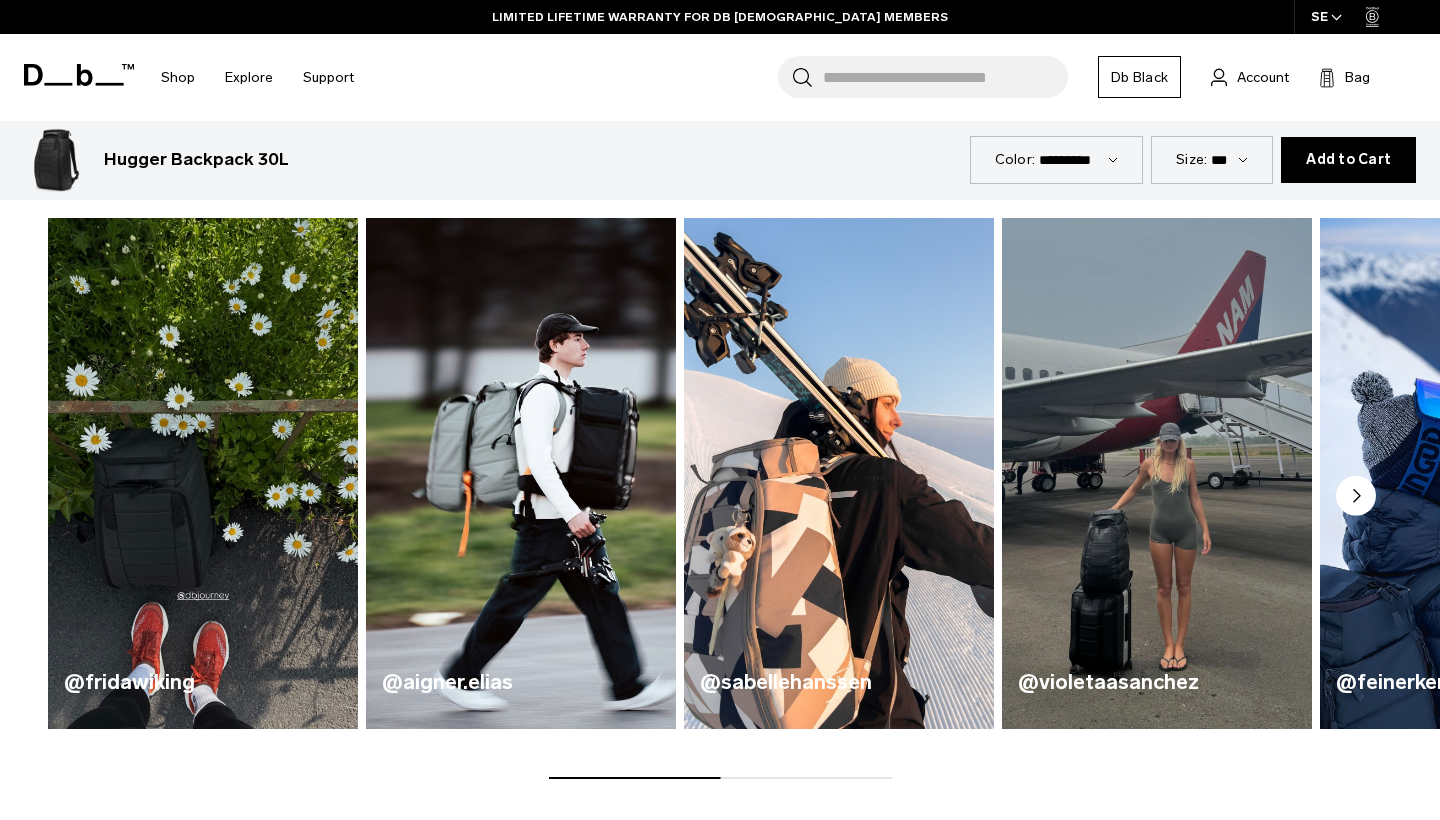 click 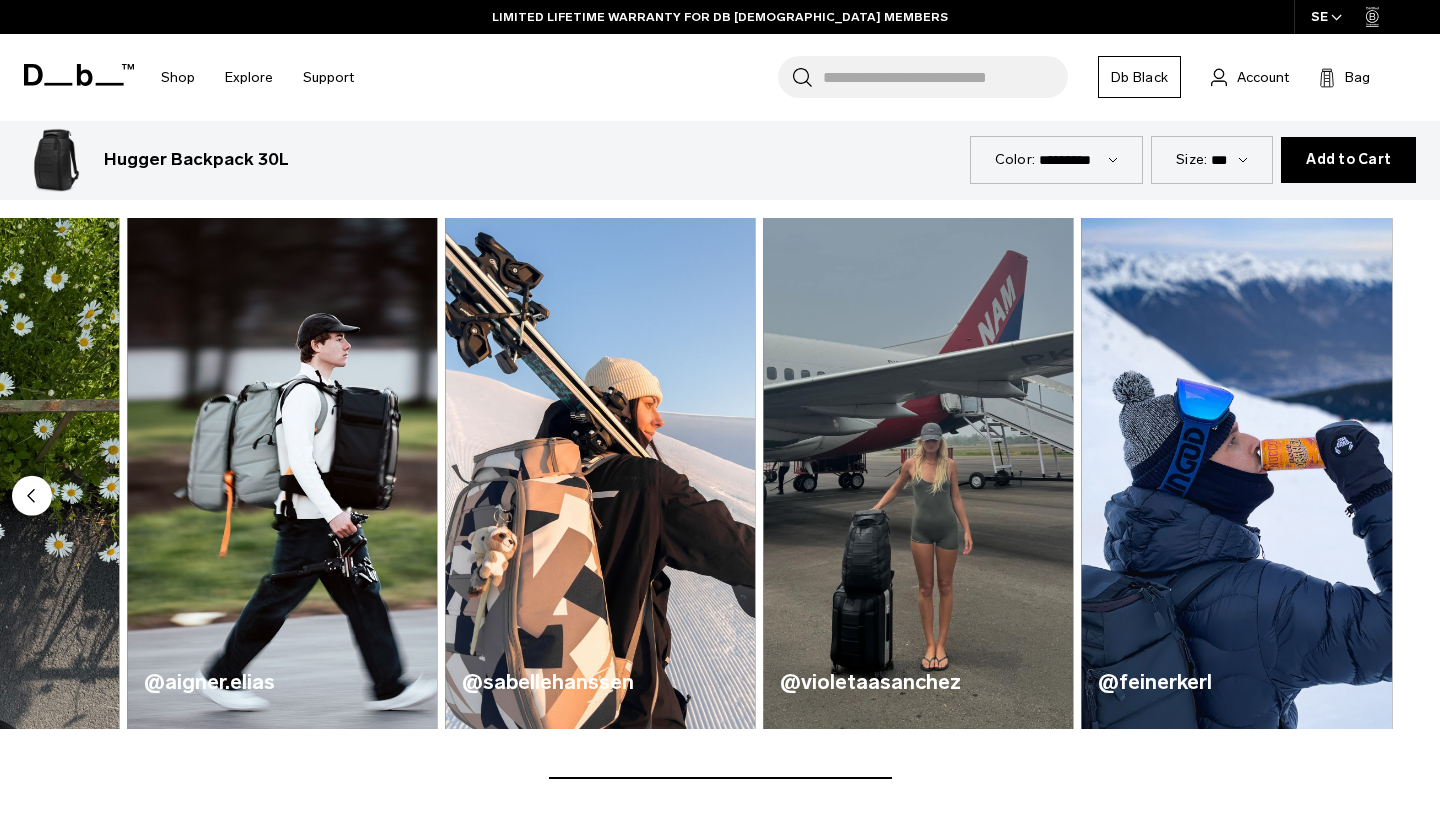 click at bounding box center [1237, 474] 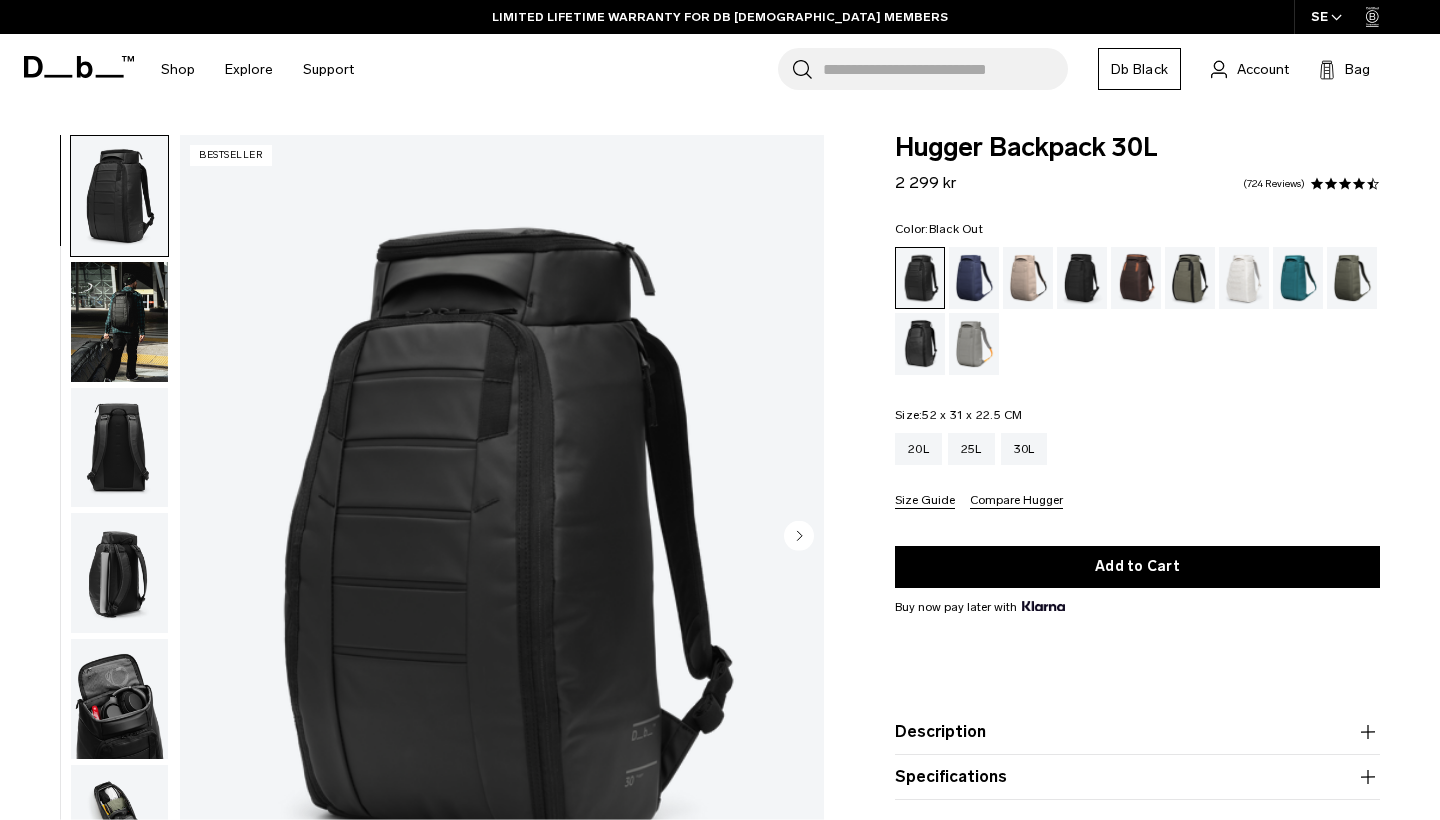 scroll, scrollTop: 0, scrollLeft: 0, axis: both 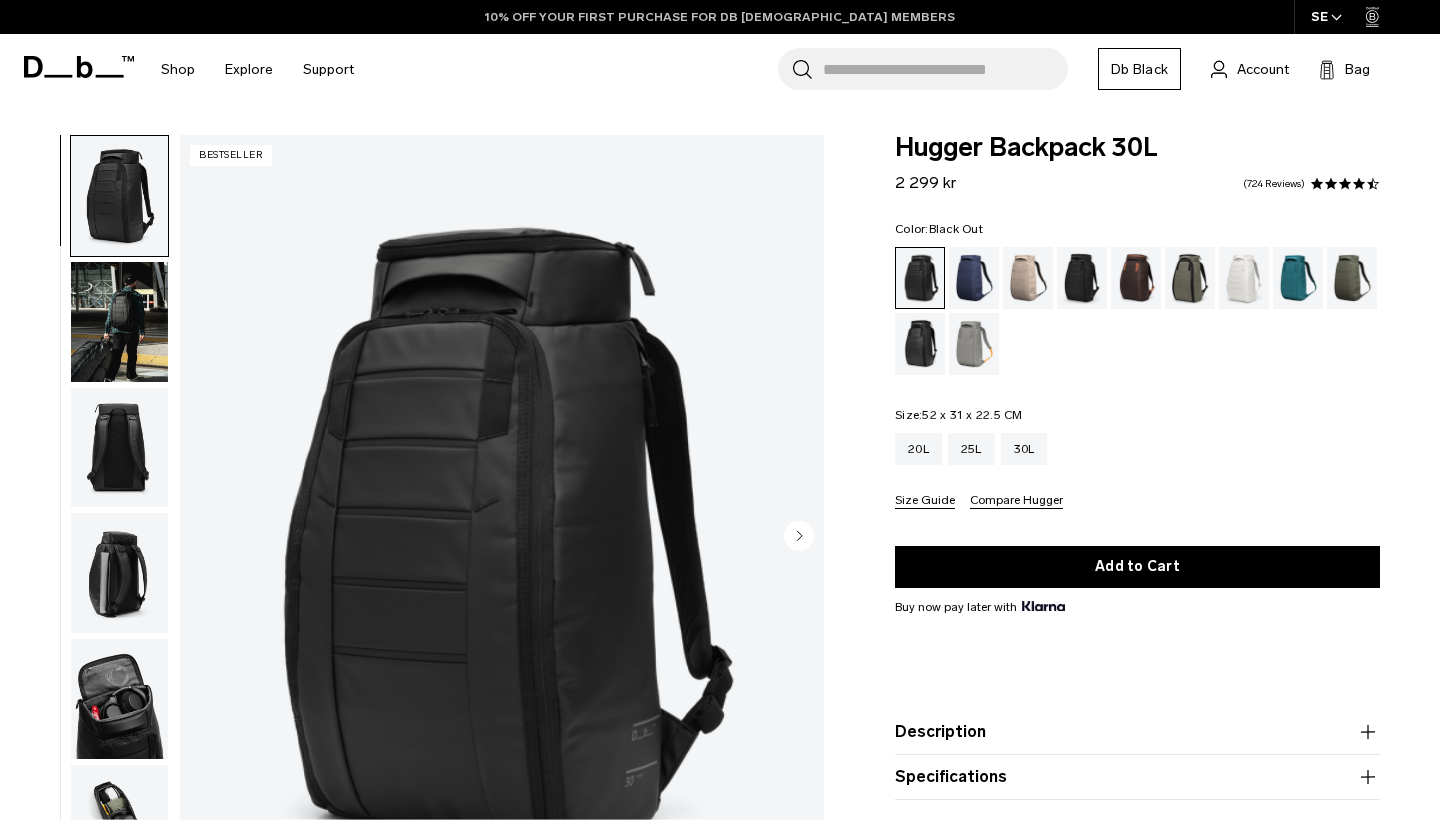 click on "10% OFF YOUR FIRST PURCHASE FOR DB [DEMOGRAPHIC_DATA] MEMBERS" at bounding box center [720, 17] 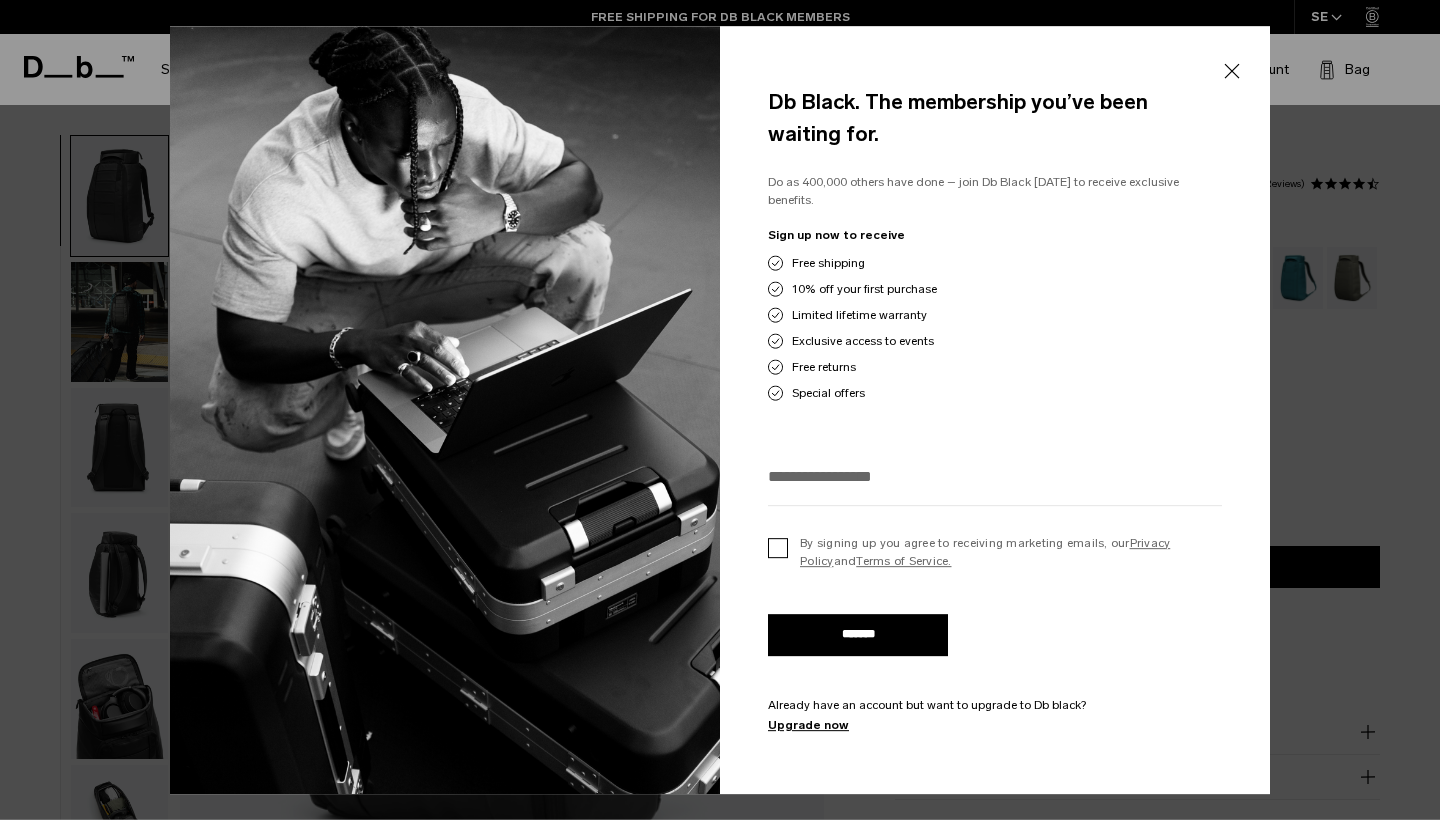click on "By signing up you agree to receiving marketing emails, our  Privacy Policy  and  Terms of Service." at bounding box center (995, 552) 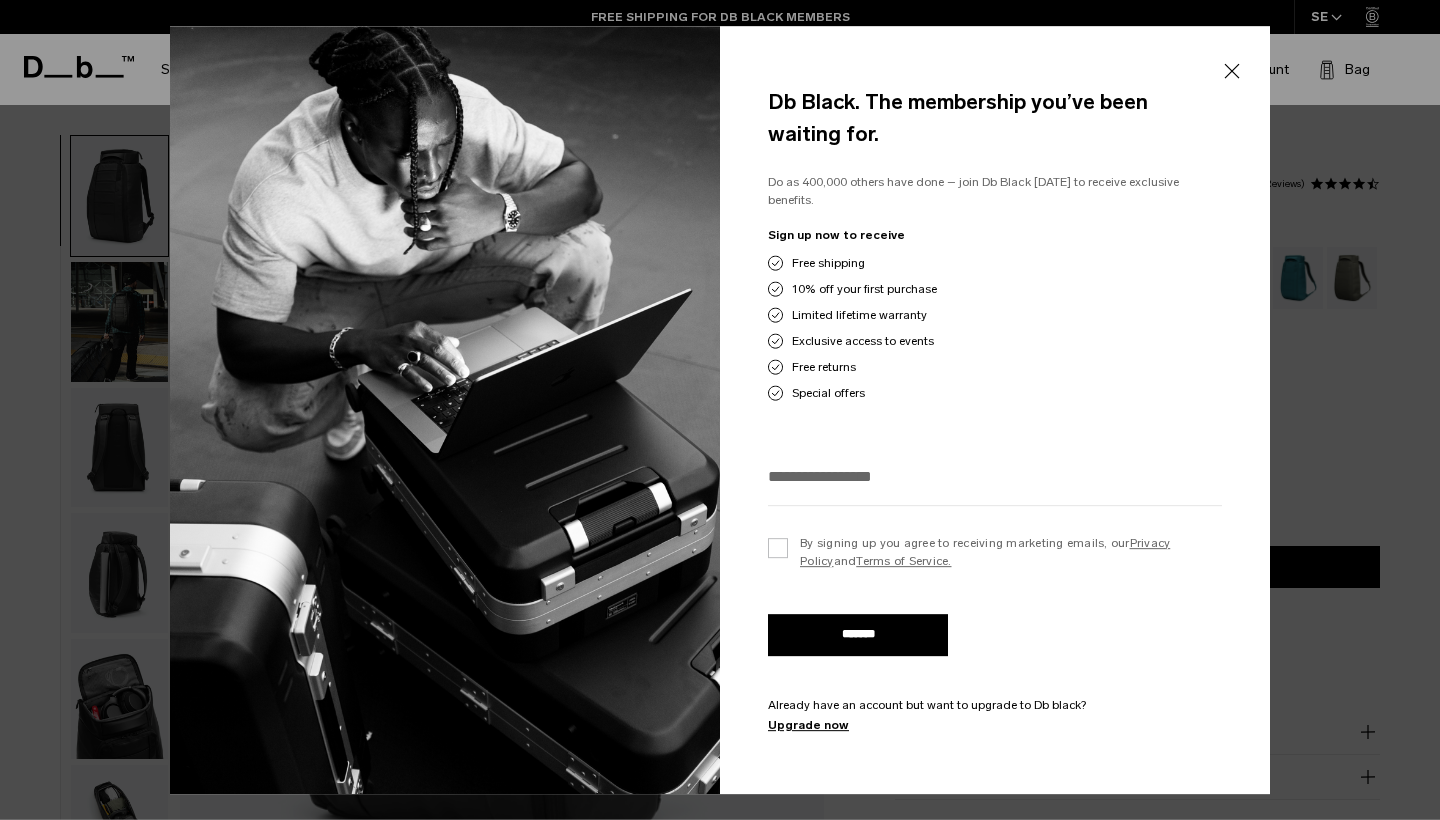 click at bounding box center (995, 476) 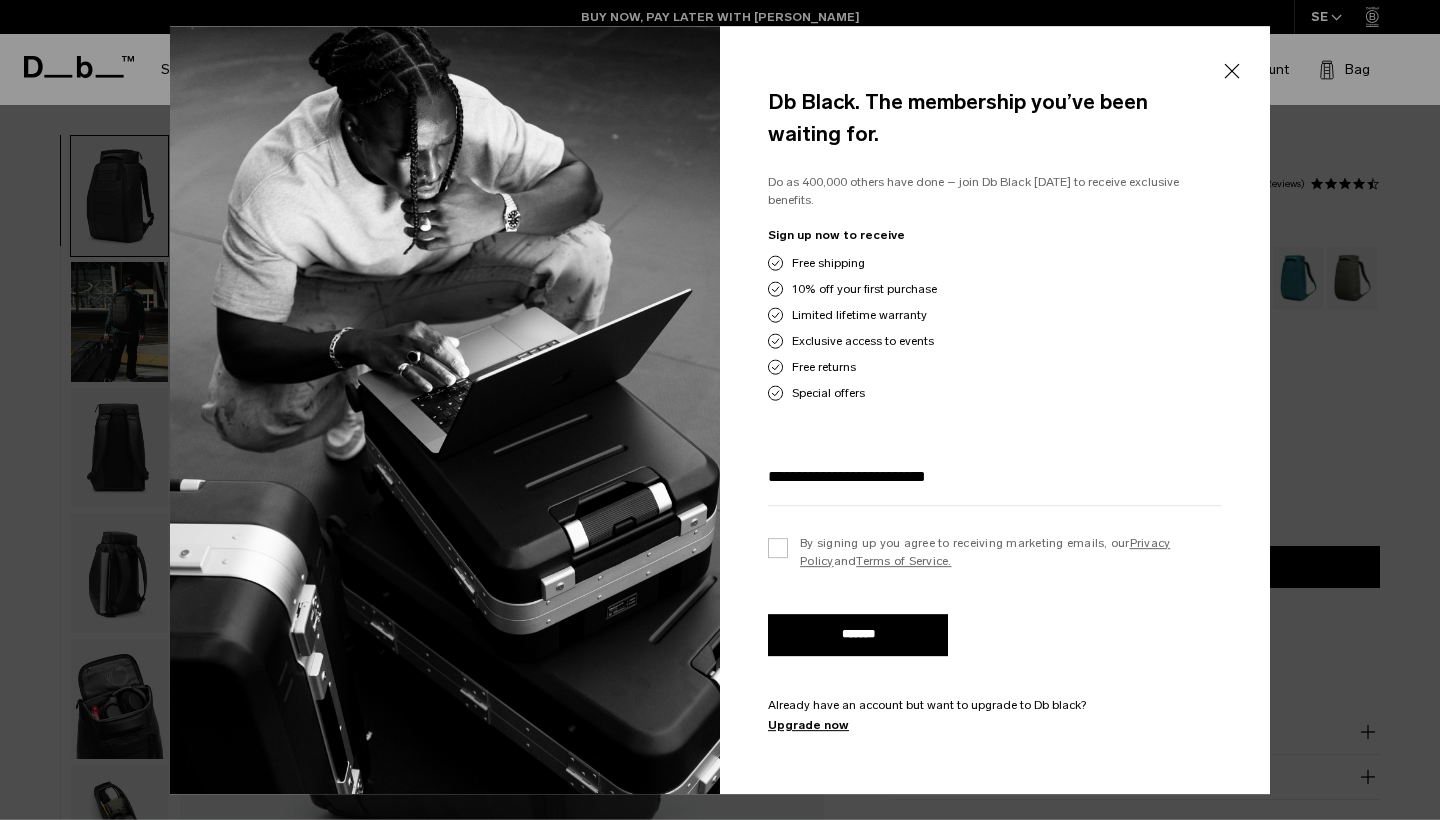 drag, startPoint x: 973, startPoint y: 473, endPoint x: 743, endPoint y: 465, distance: 230.13908 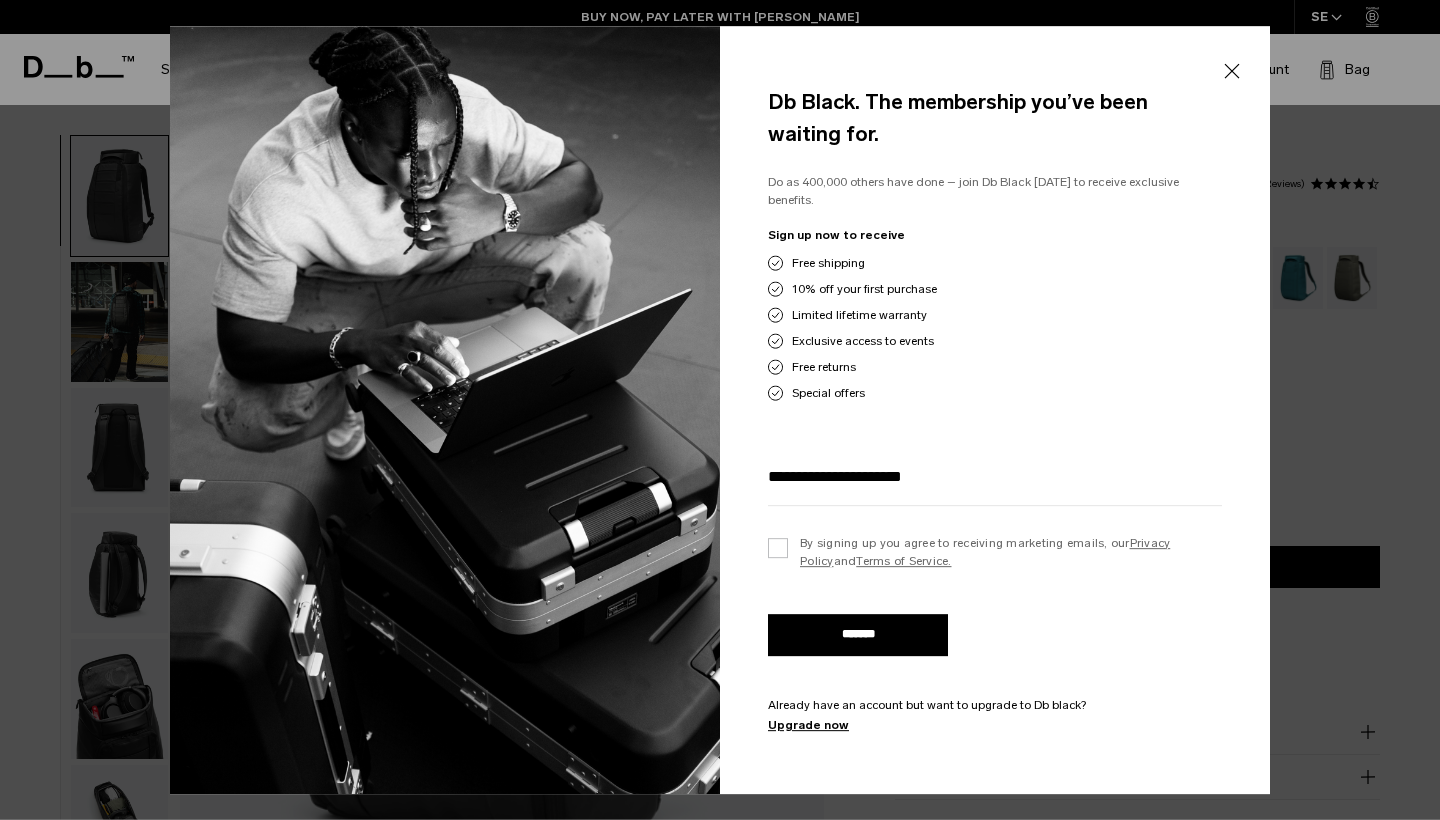 type on "**********" 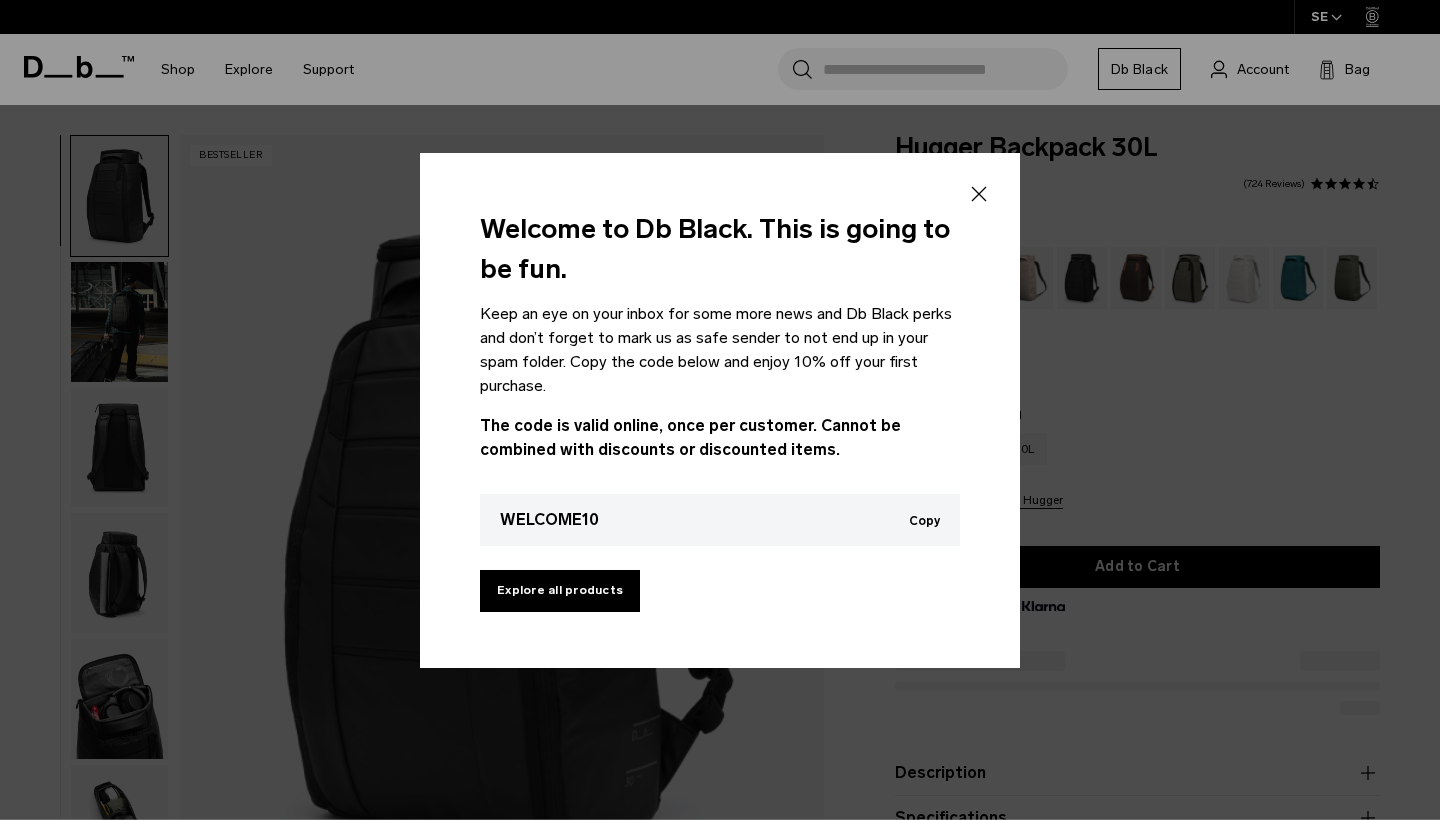 scroll, scrollTop: 0, scrollLeft: 0, axis: both 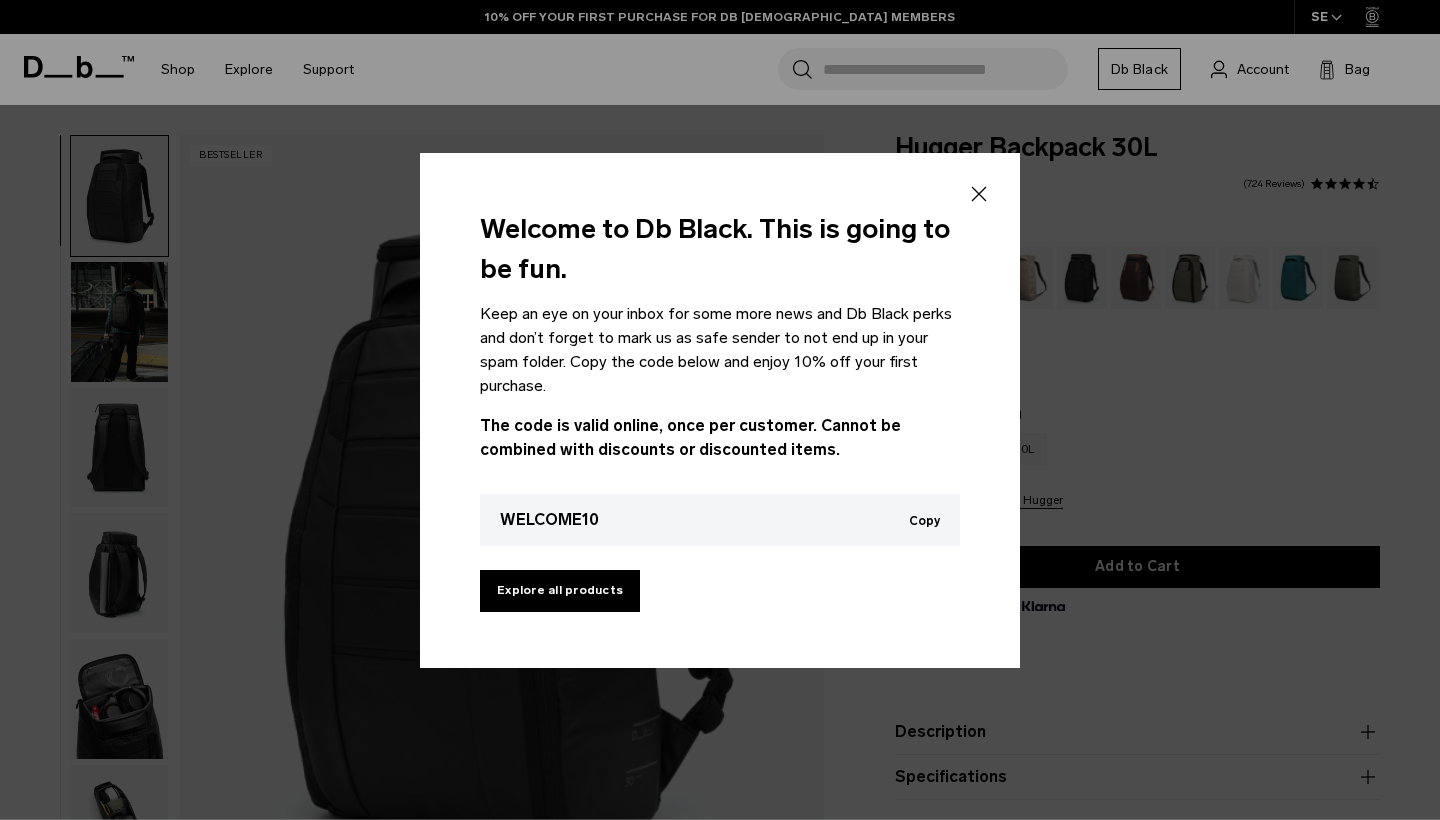 click on "Copy" at bounding box center (924, 521) 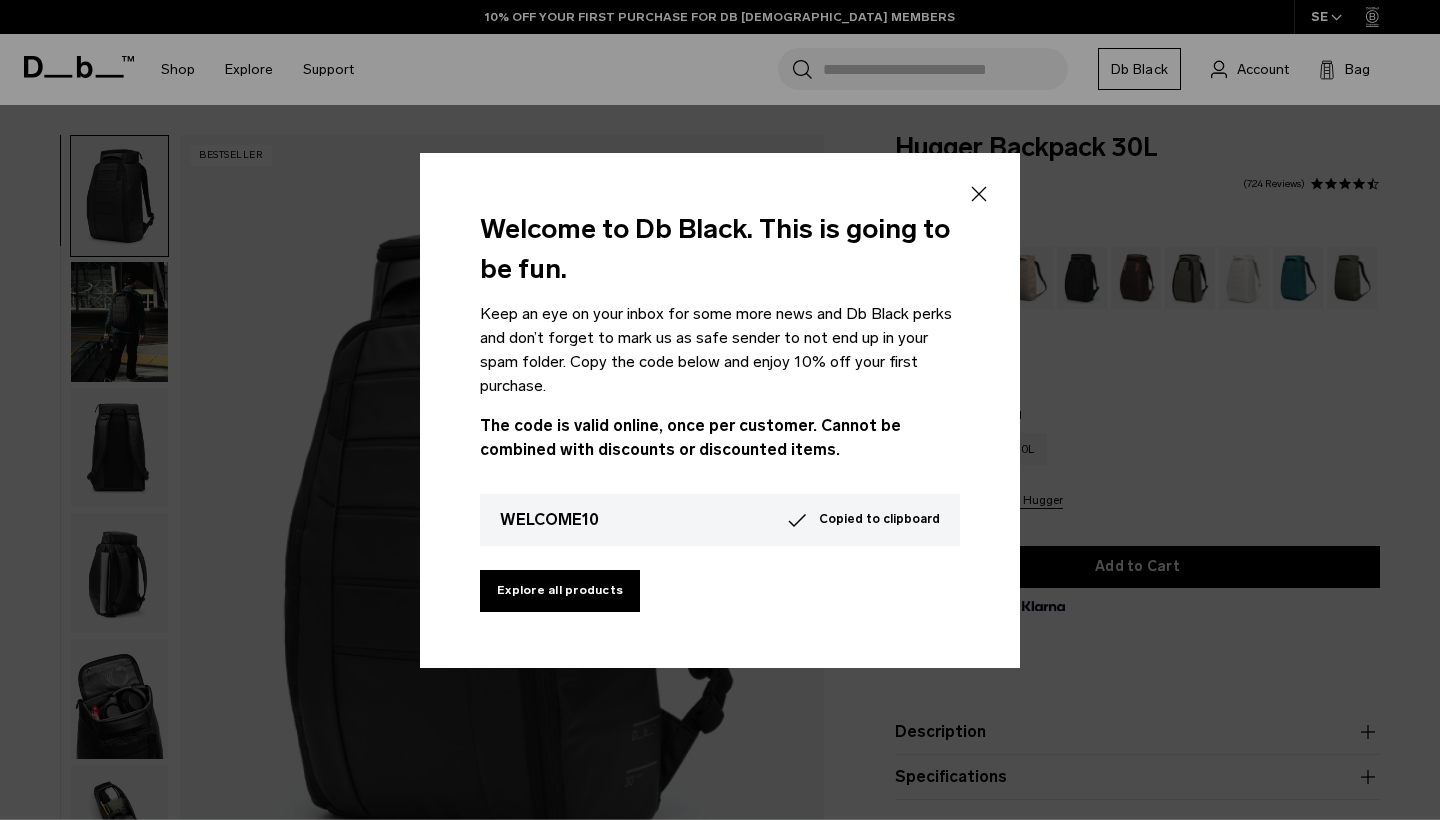 click at bounding box center [720, 410] 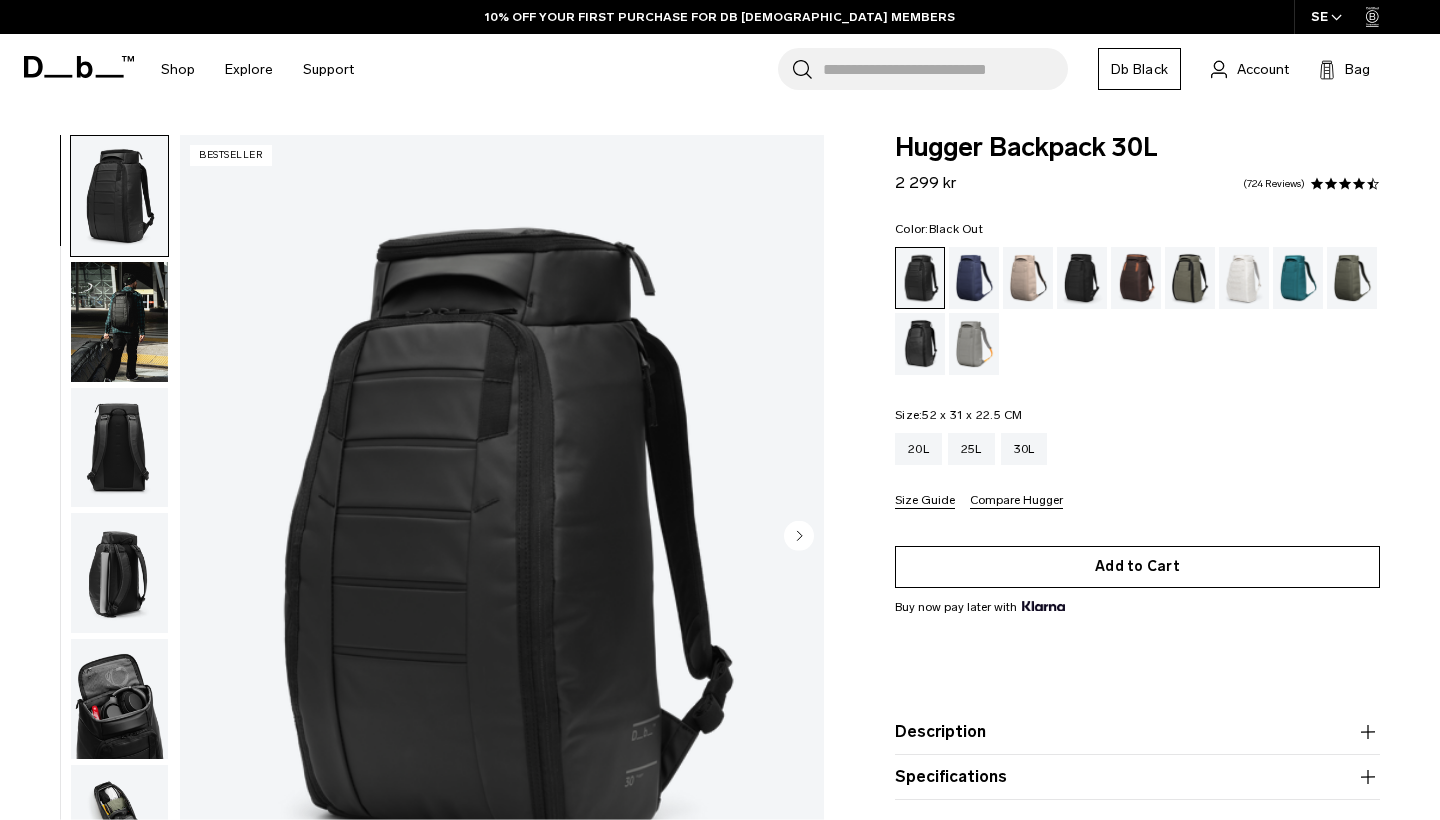 click on "Add to Cart" at bounding box center (1137, 567) 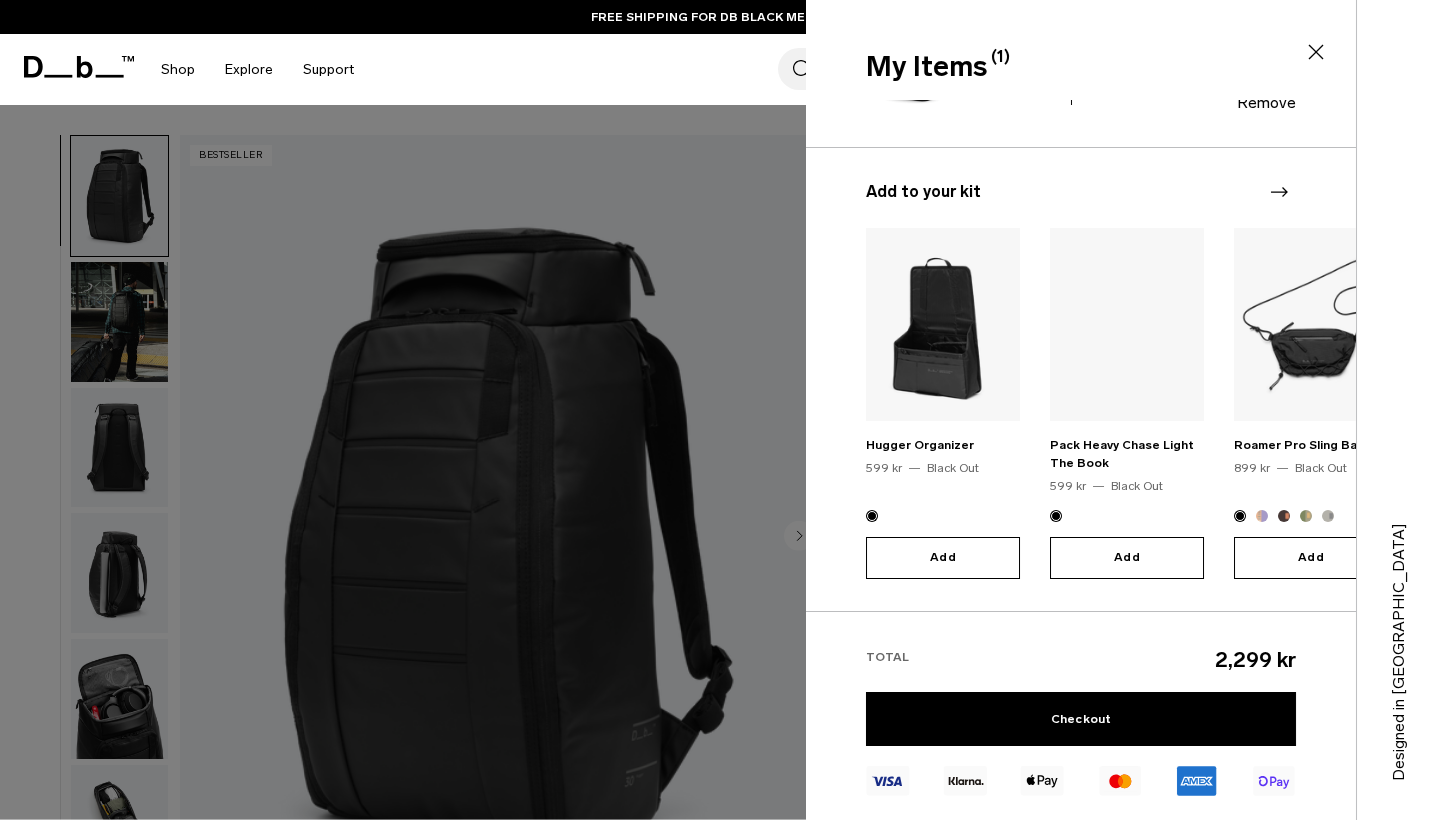 scroll, scrollTop: 114, scrollLeft: 0, axis: vertical 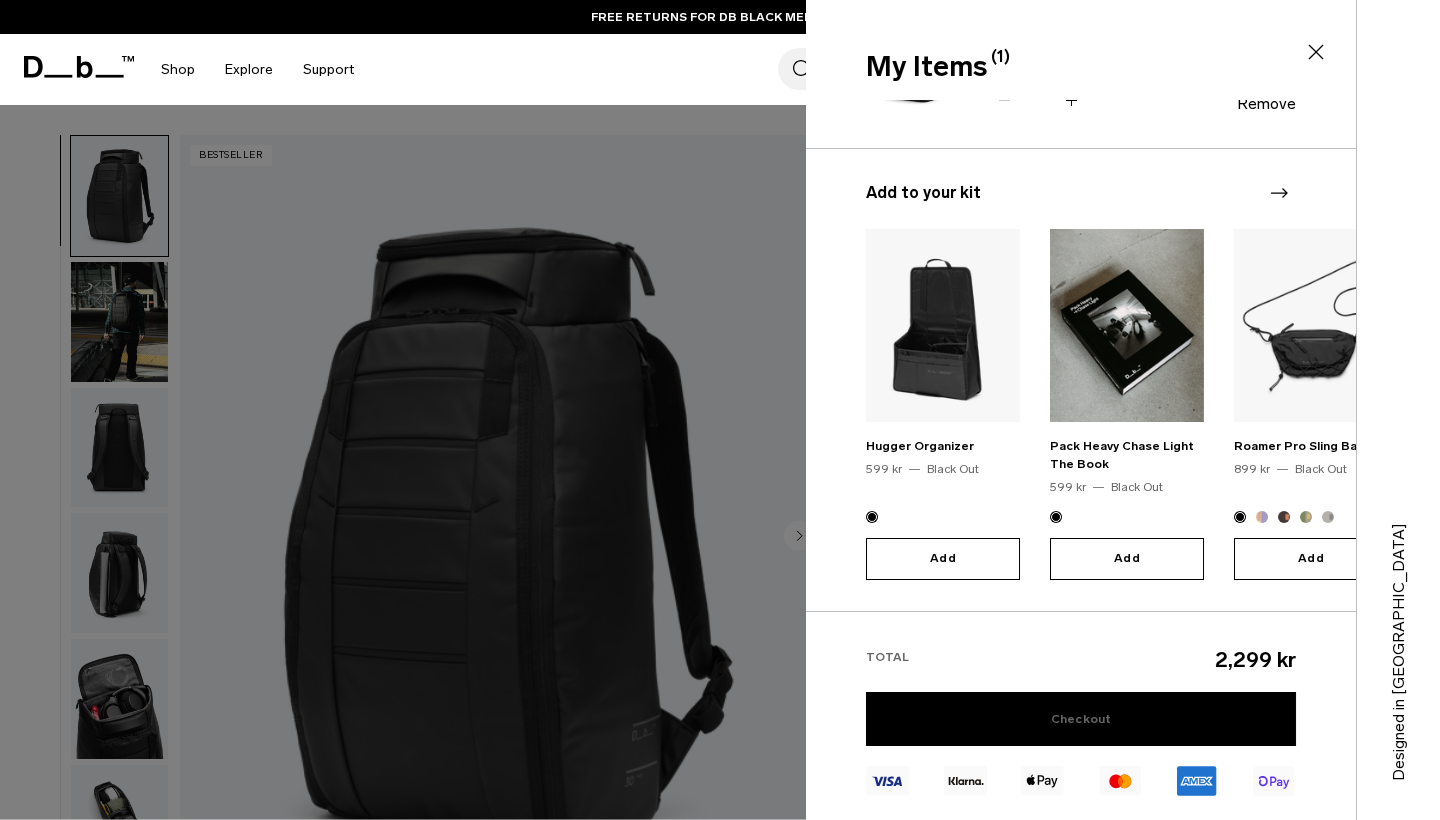 click on "Checkout" at bounding box center (1081, 719) 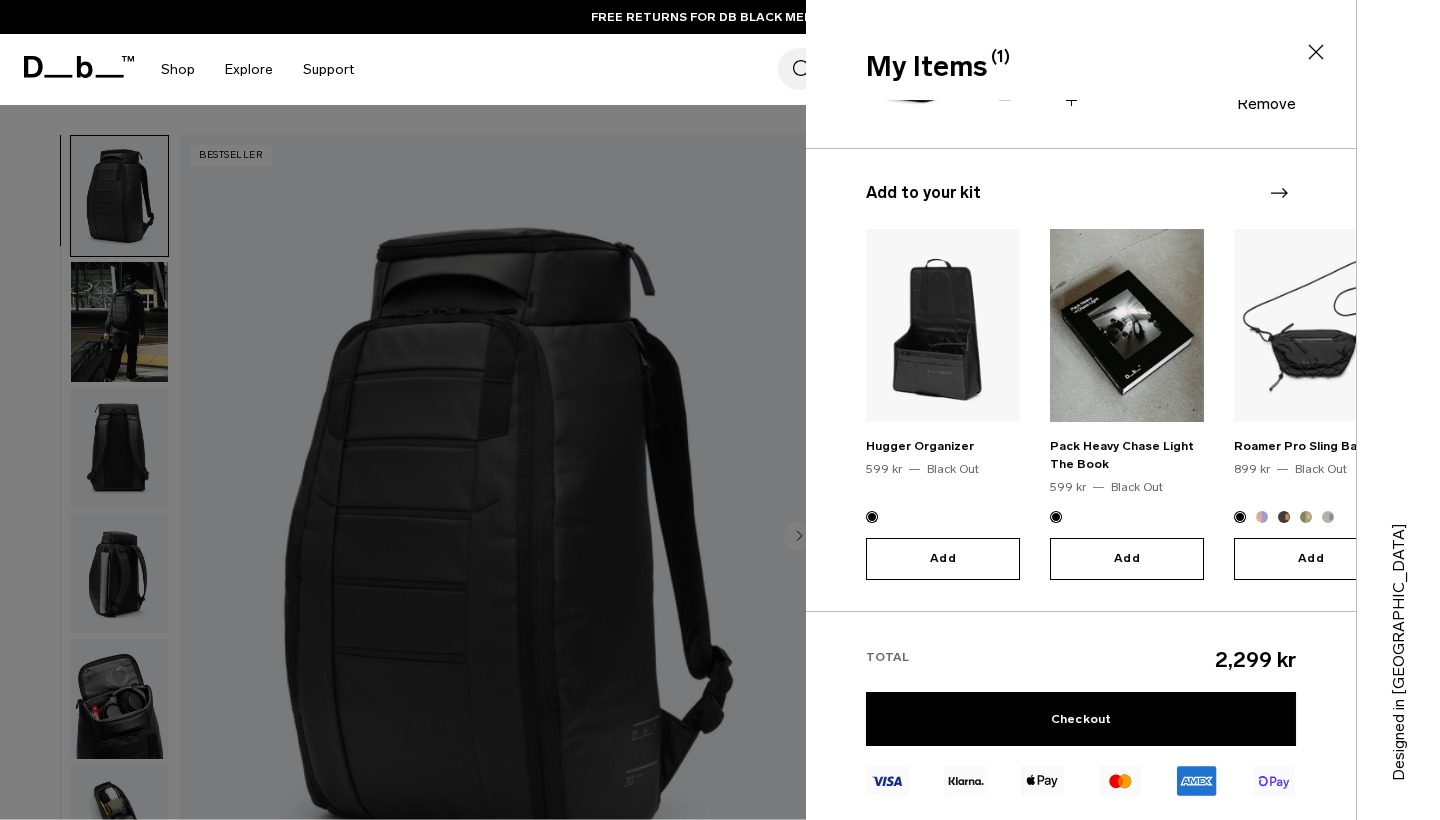 click 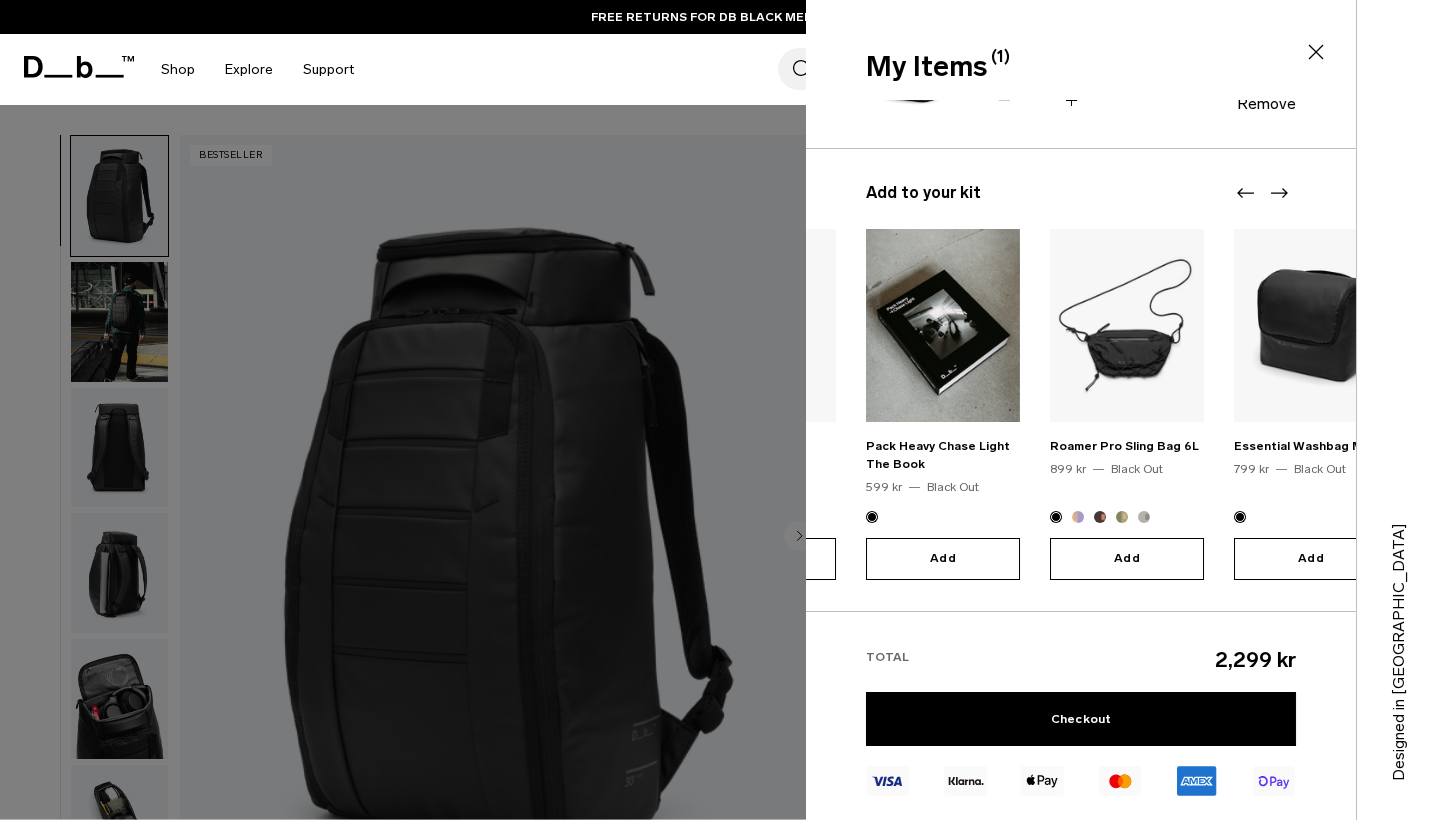 click 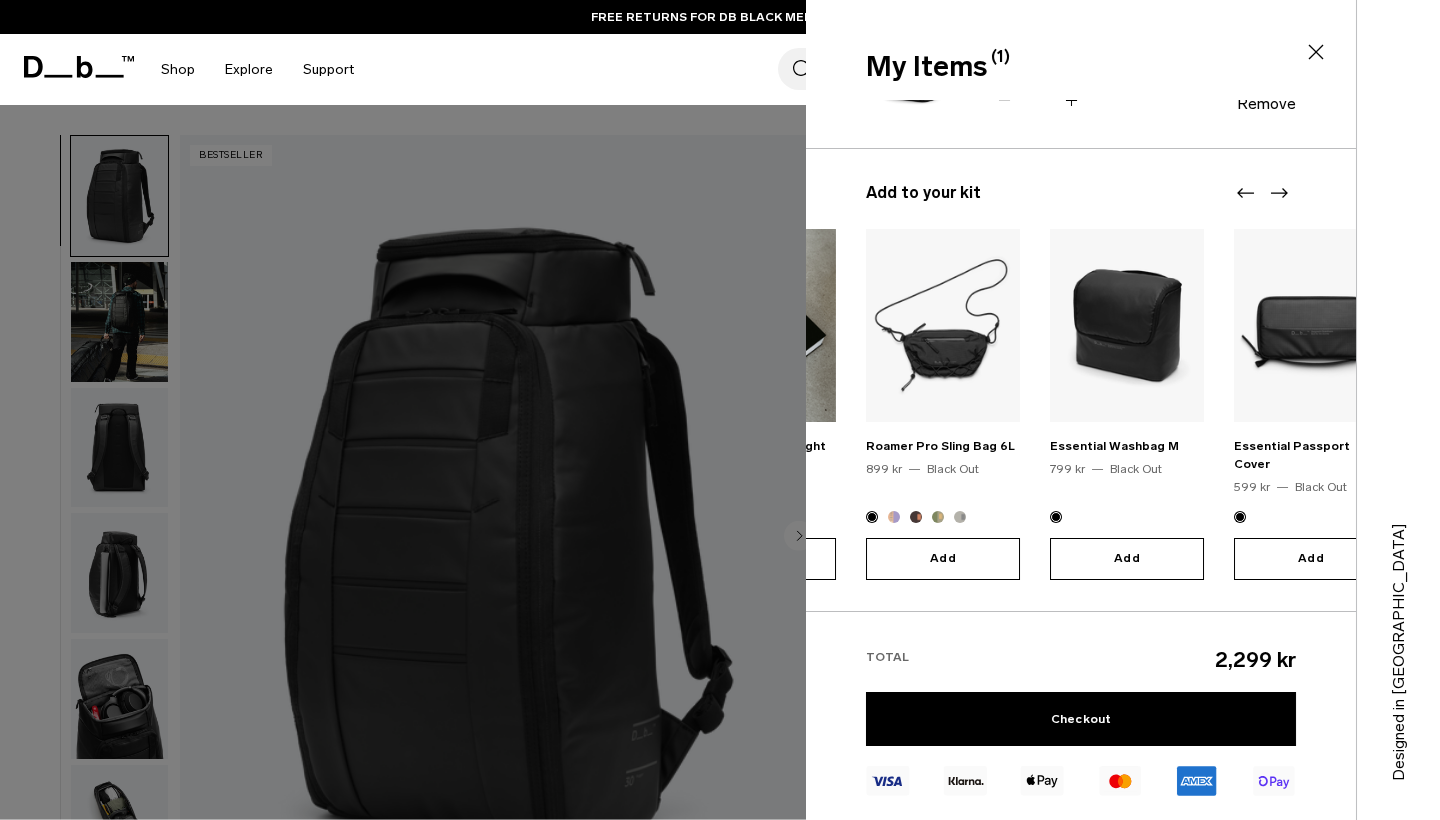 click 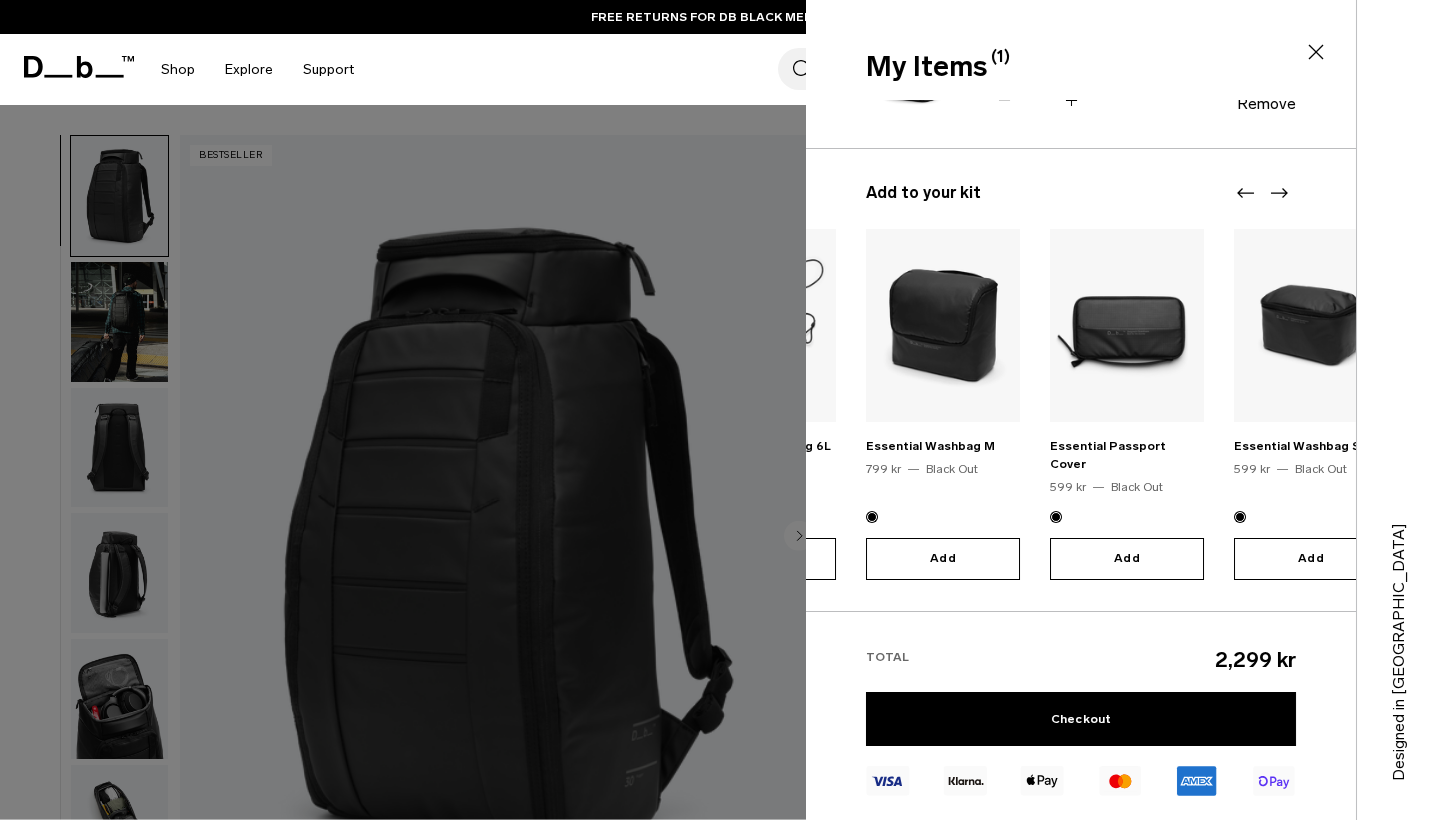 click 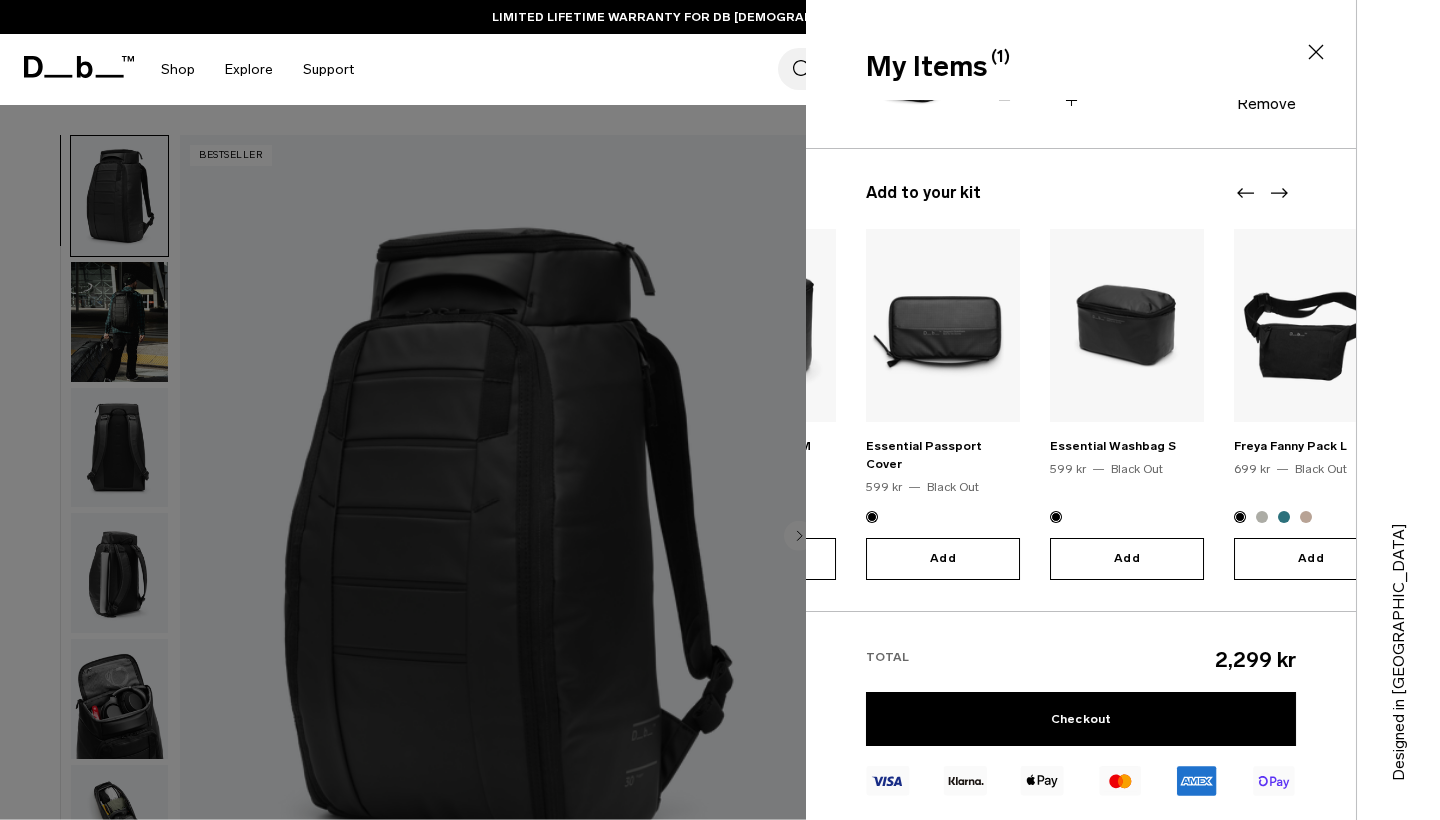 click 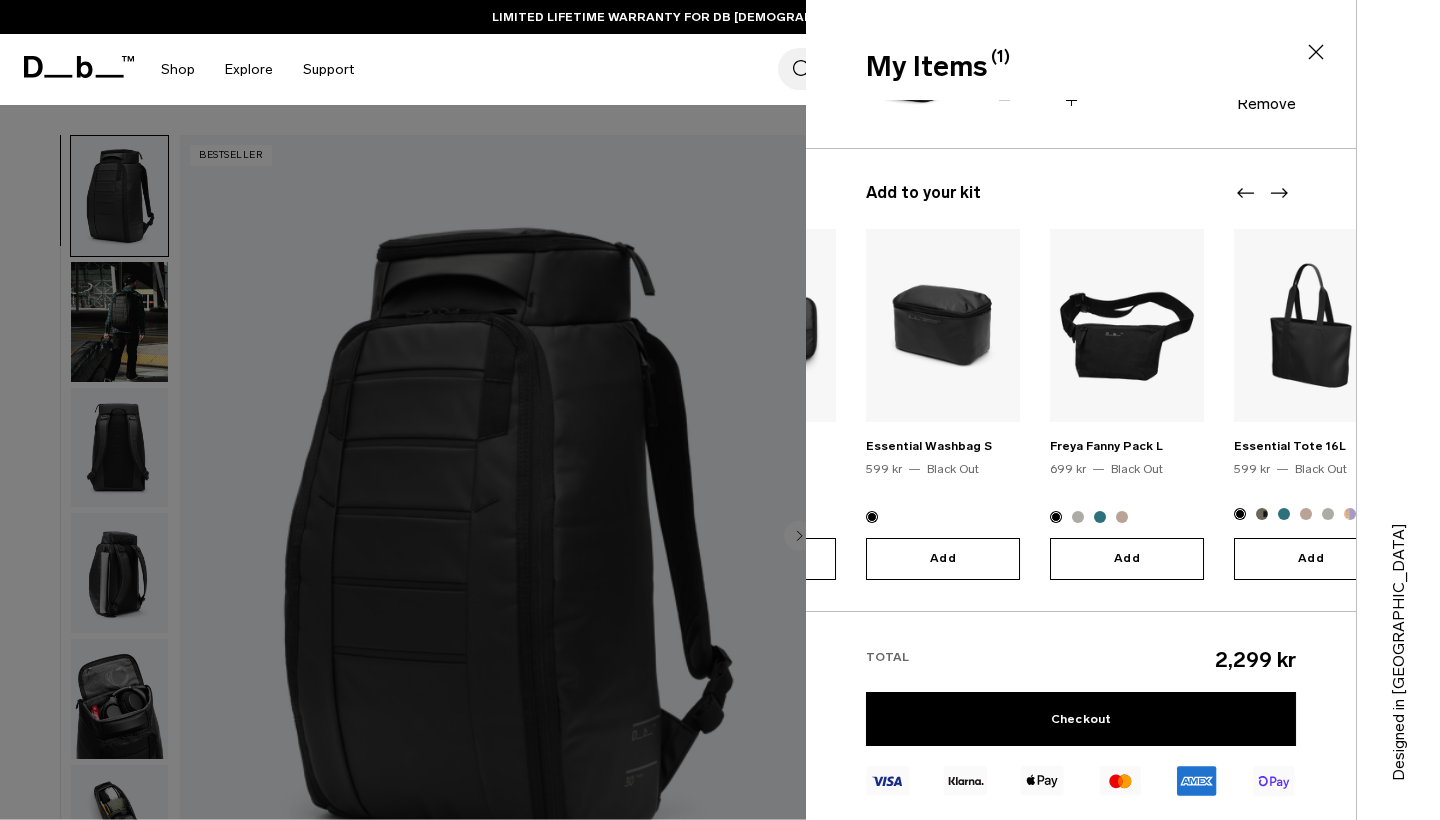 click 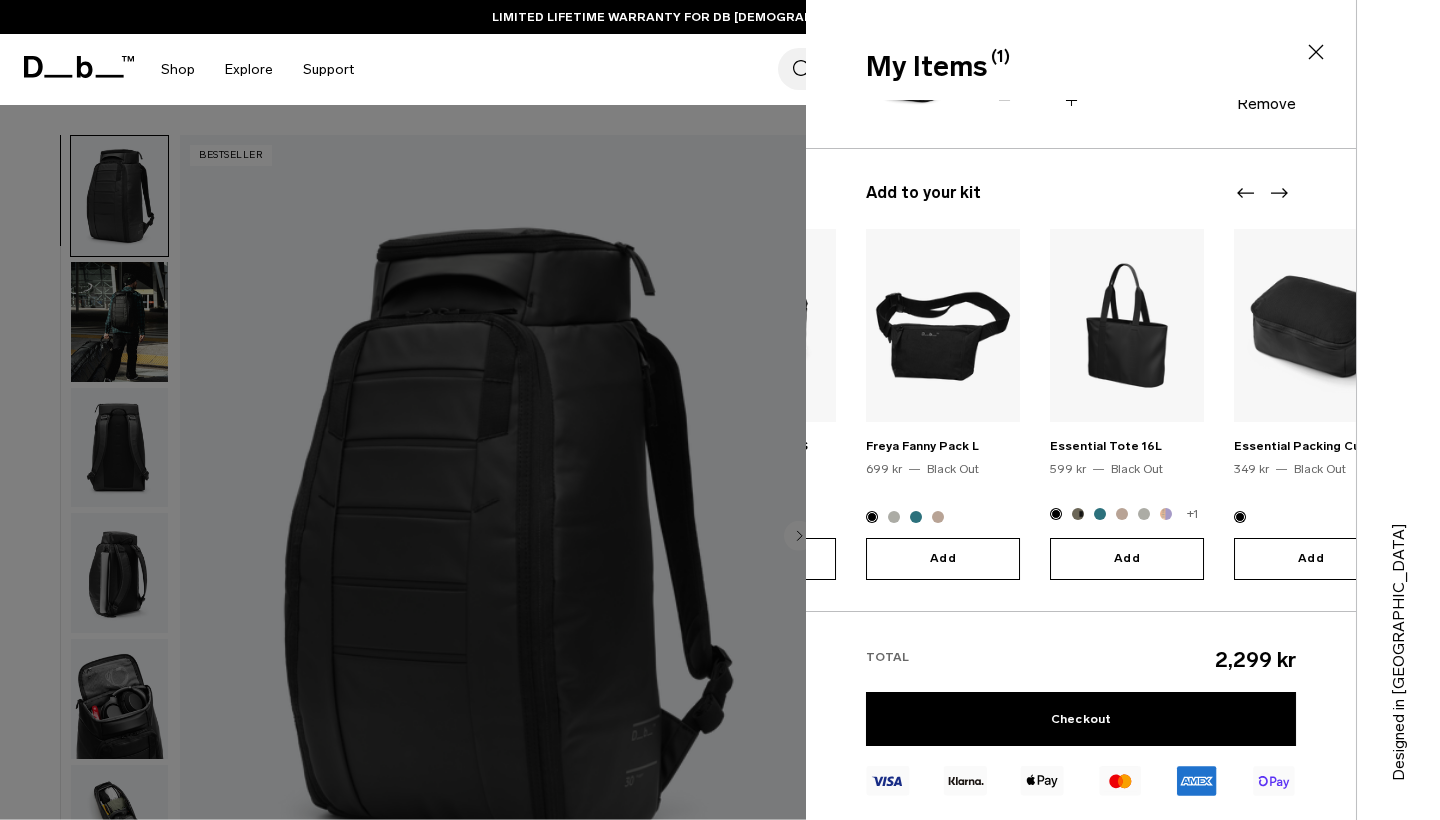 click 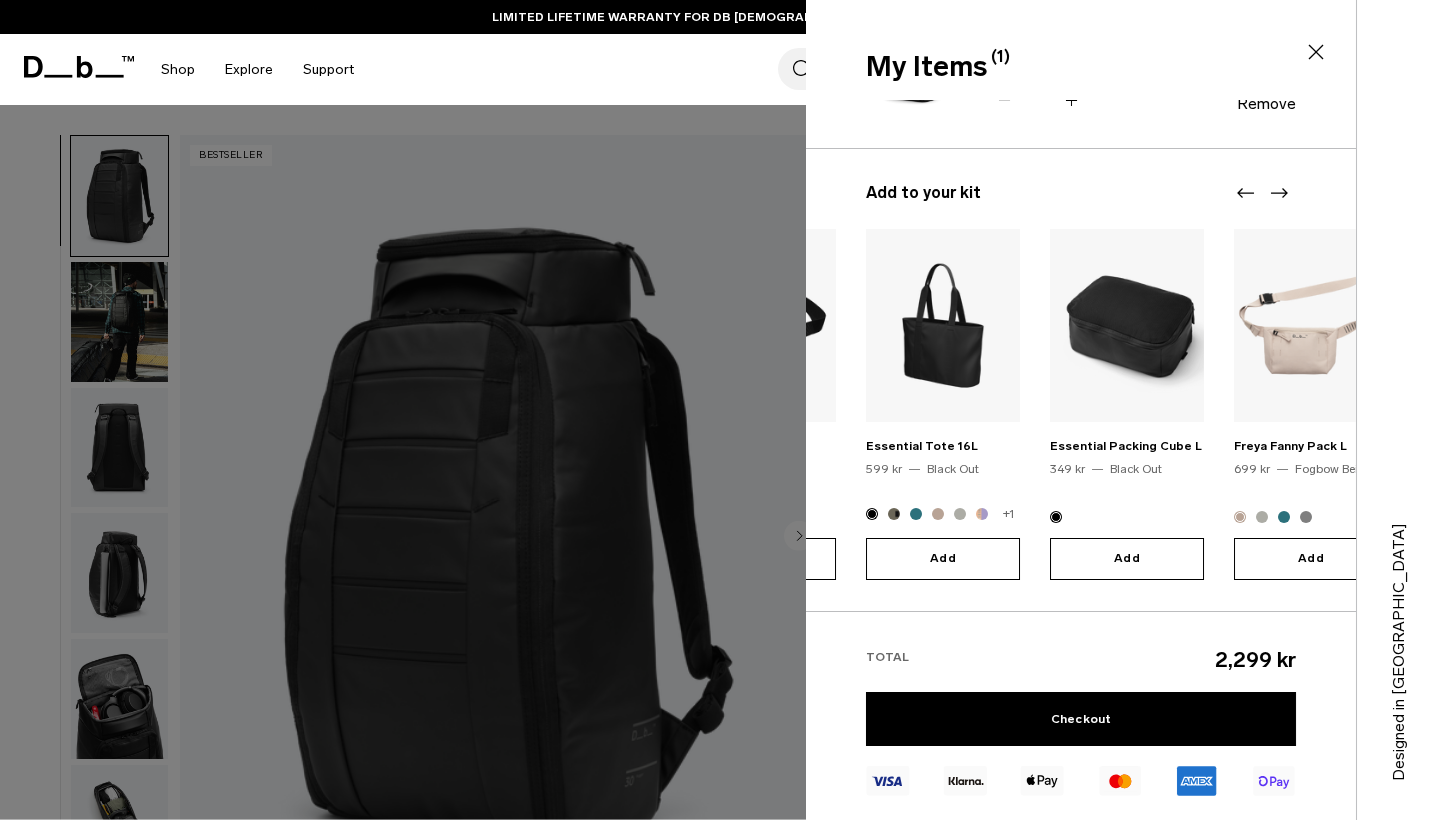 click 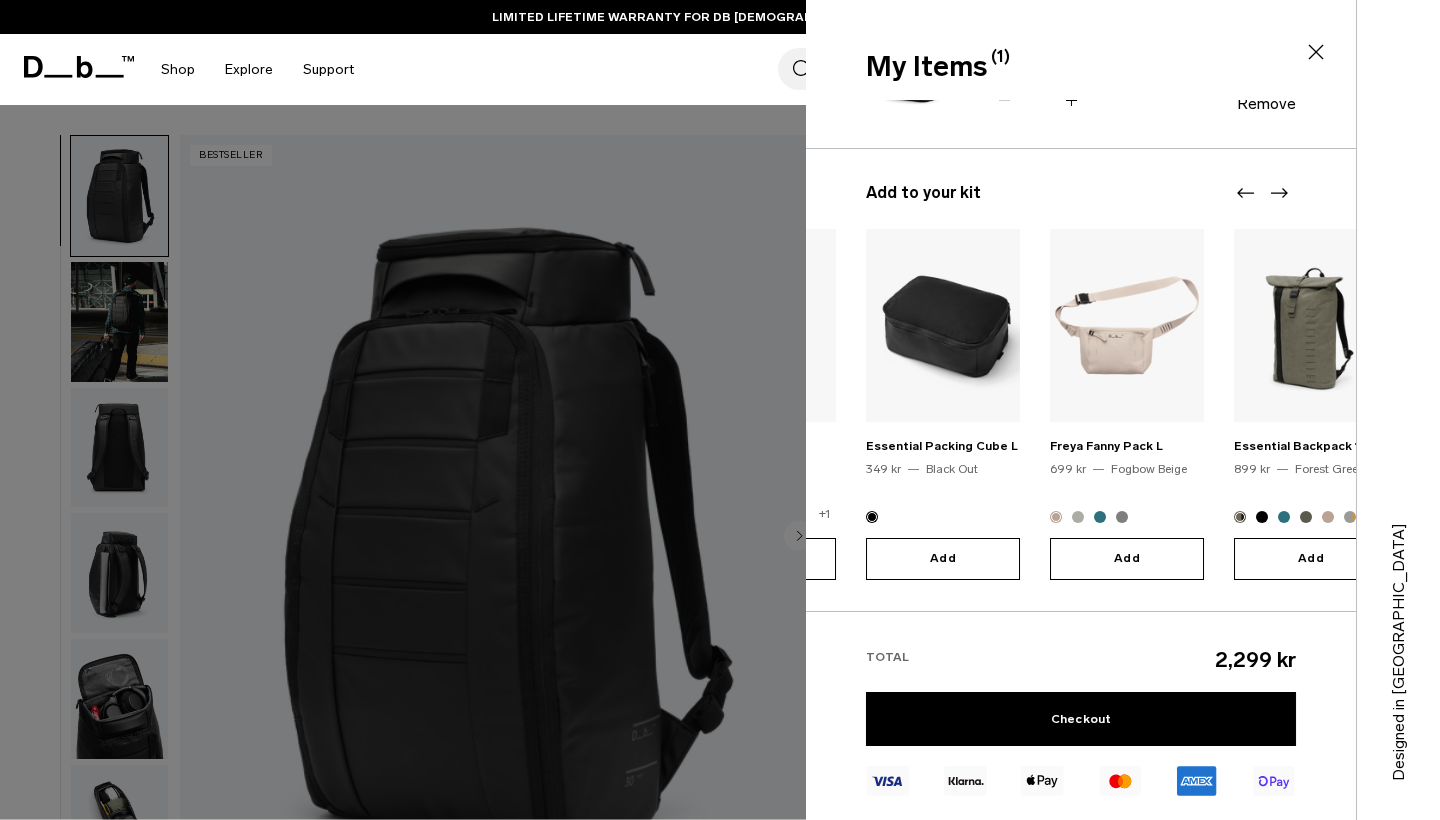 click 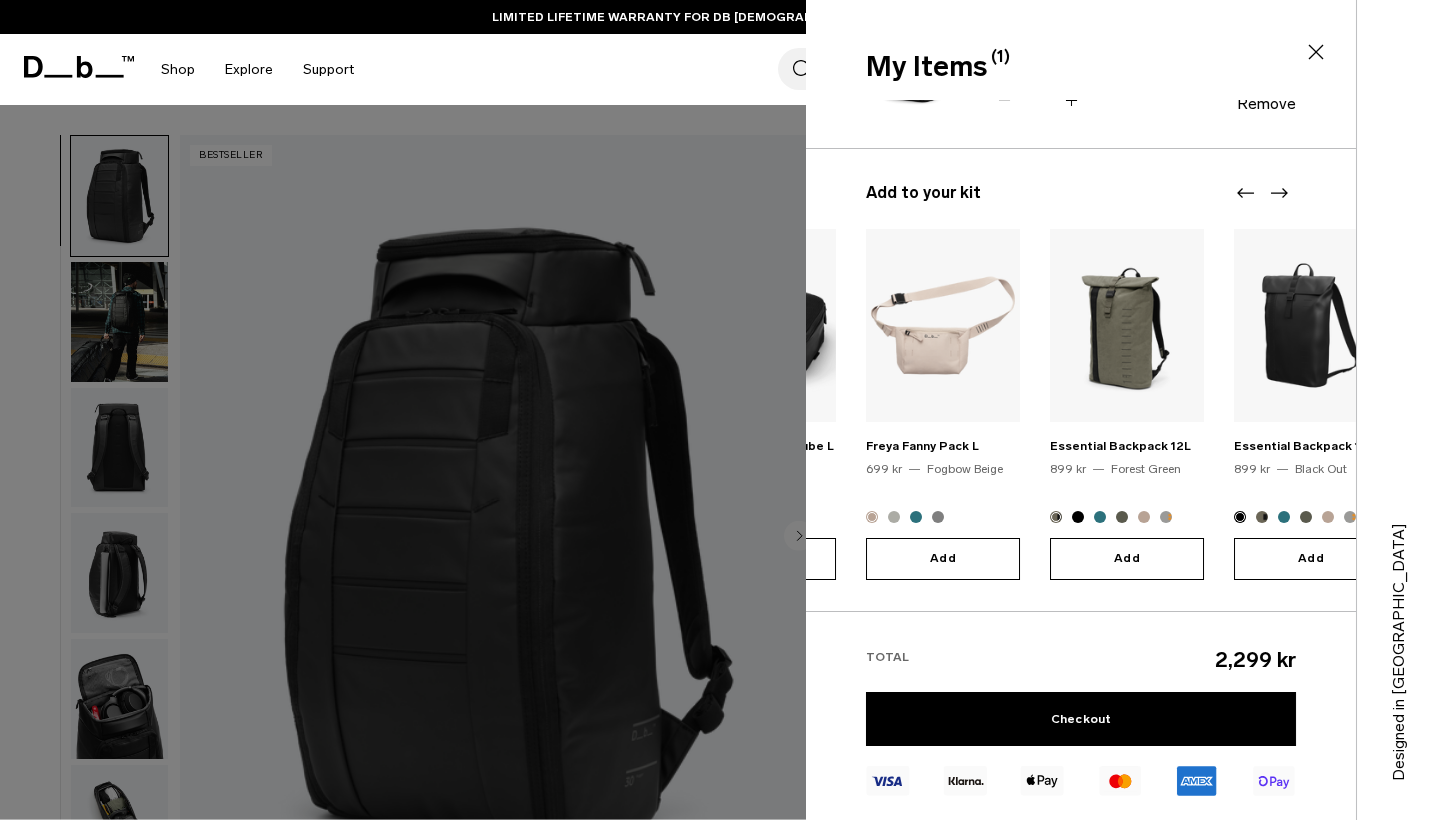 click 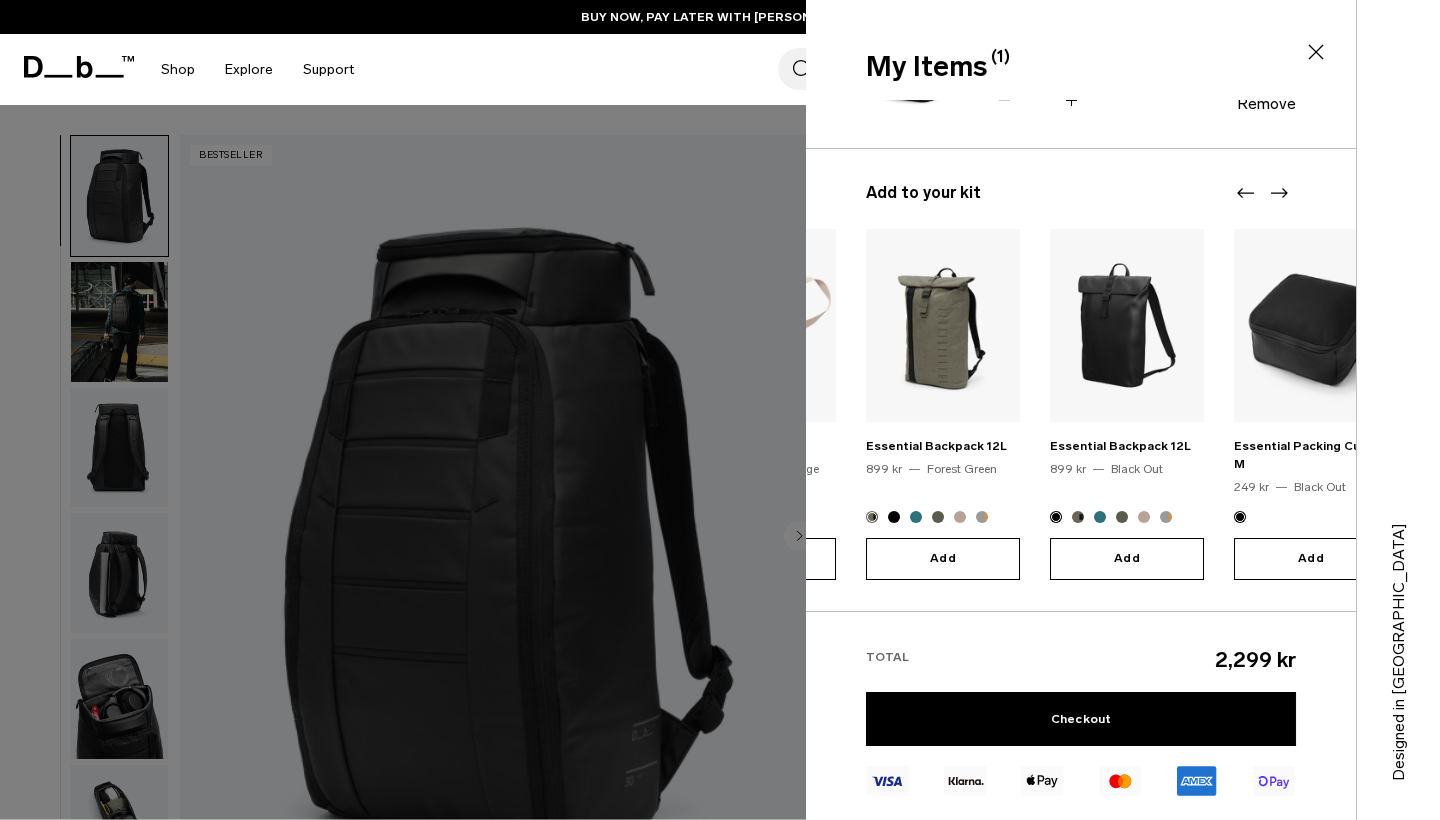 click 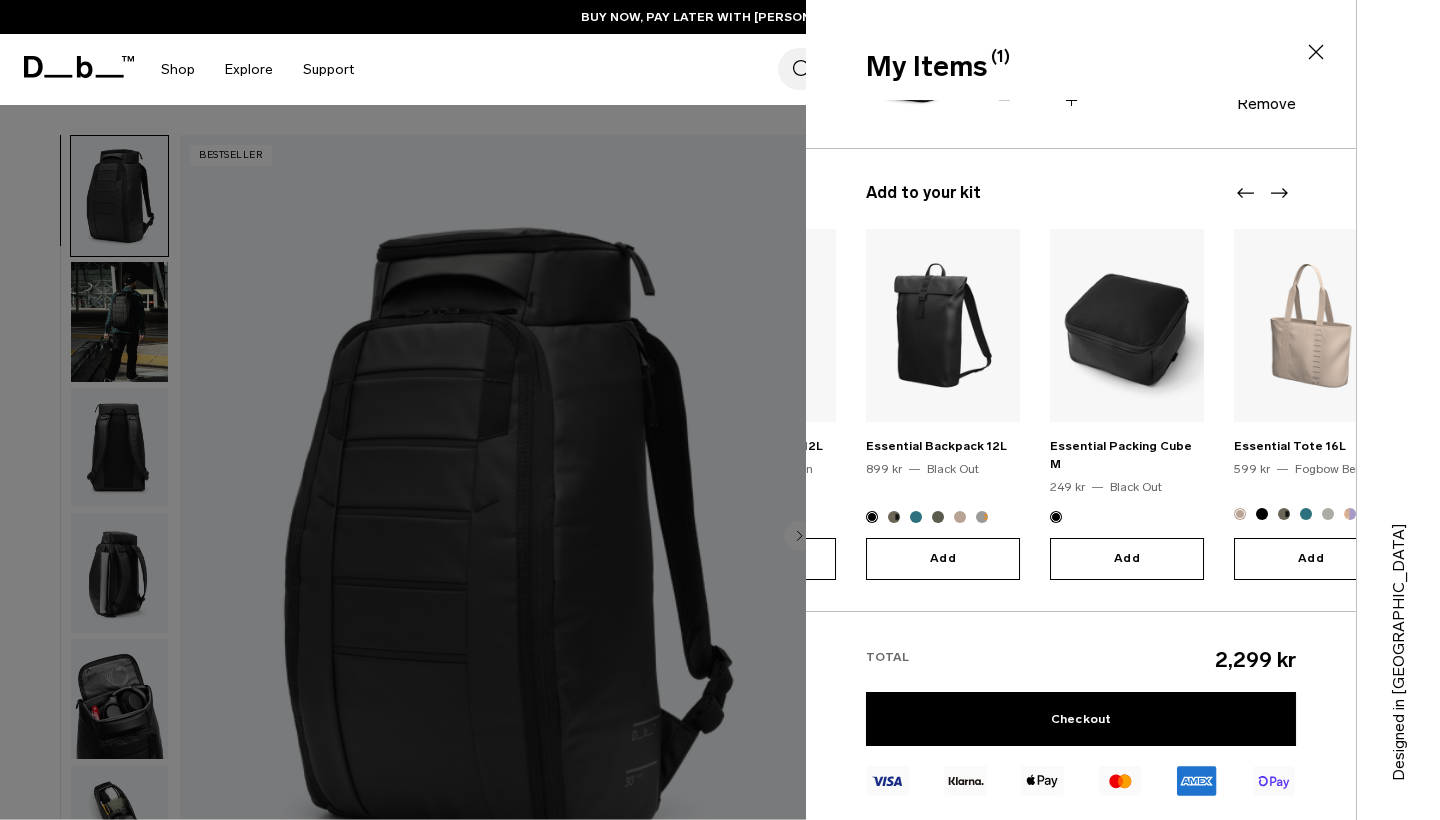 click 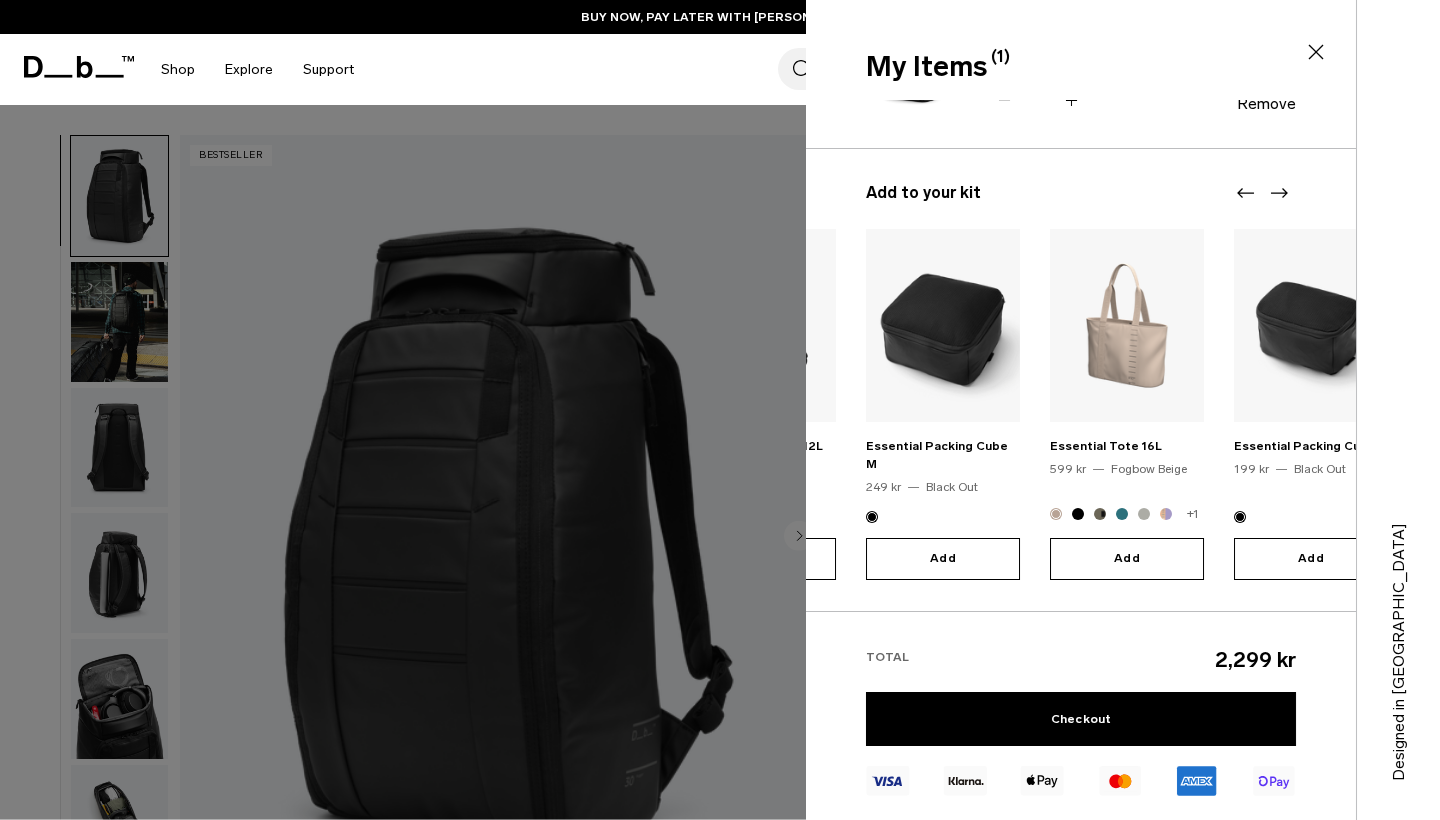 click 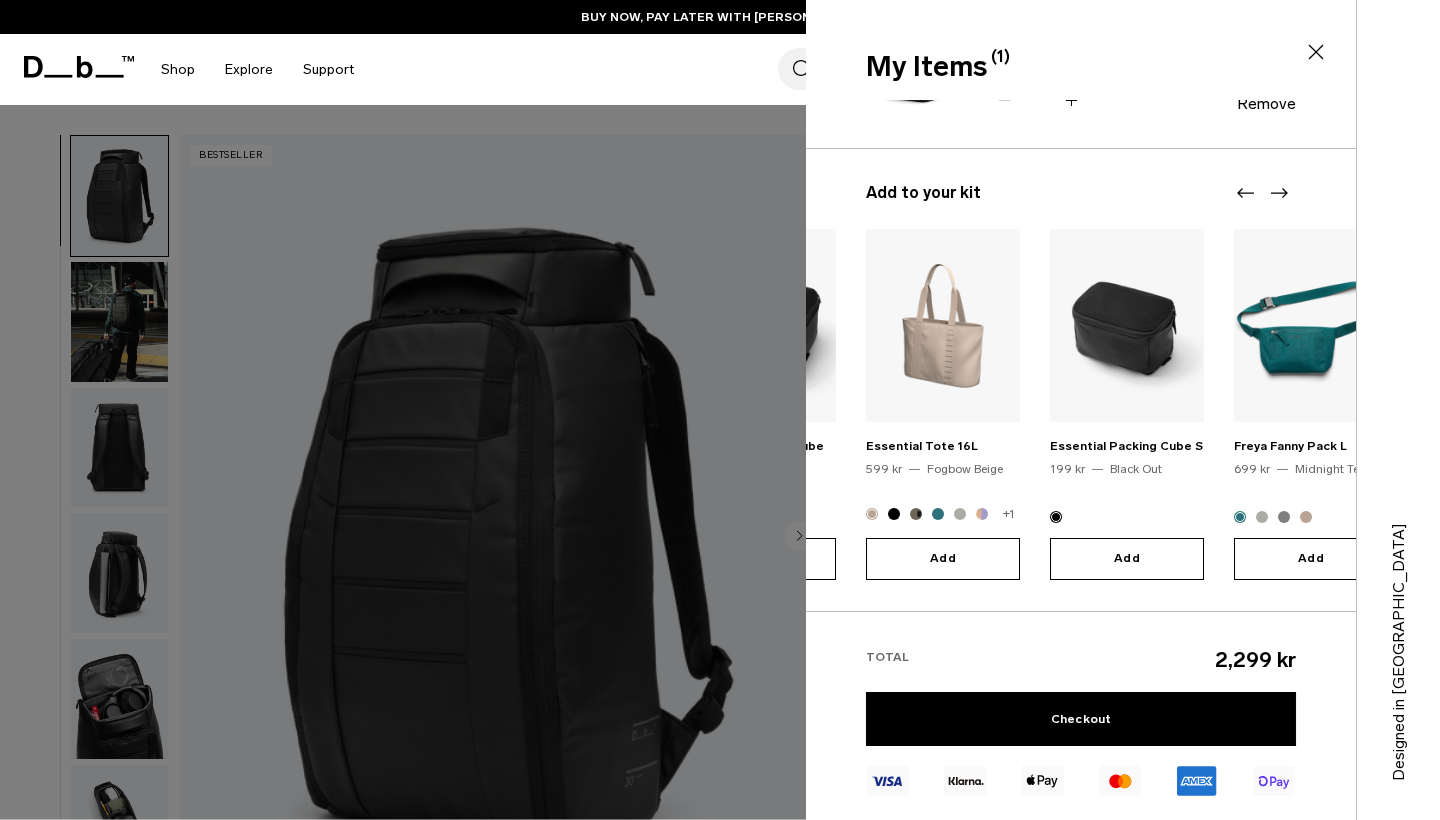 click 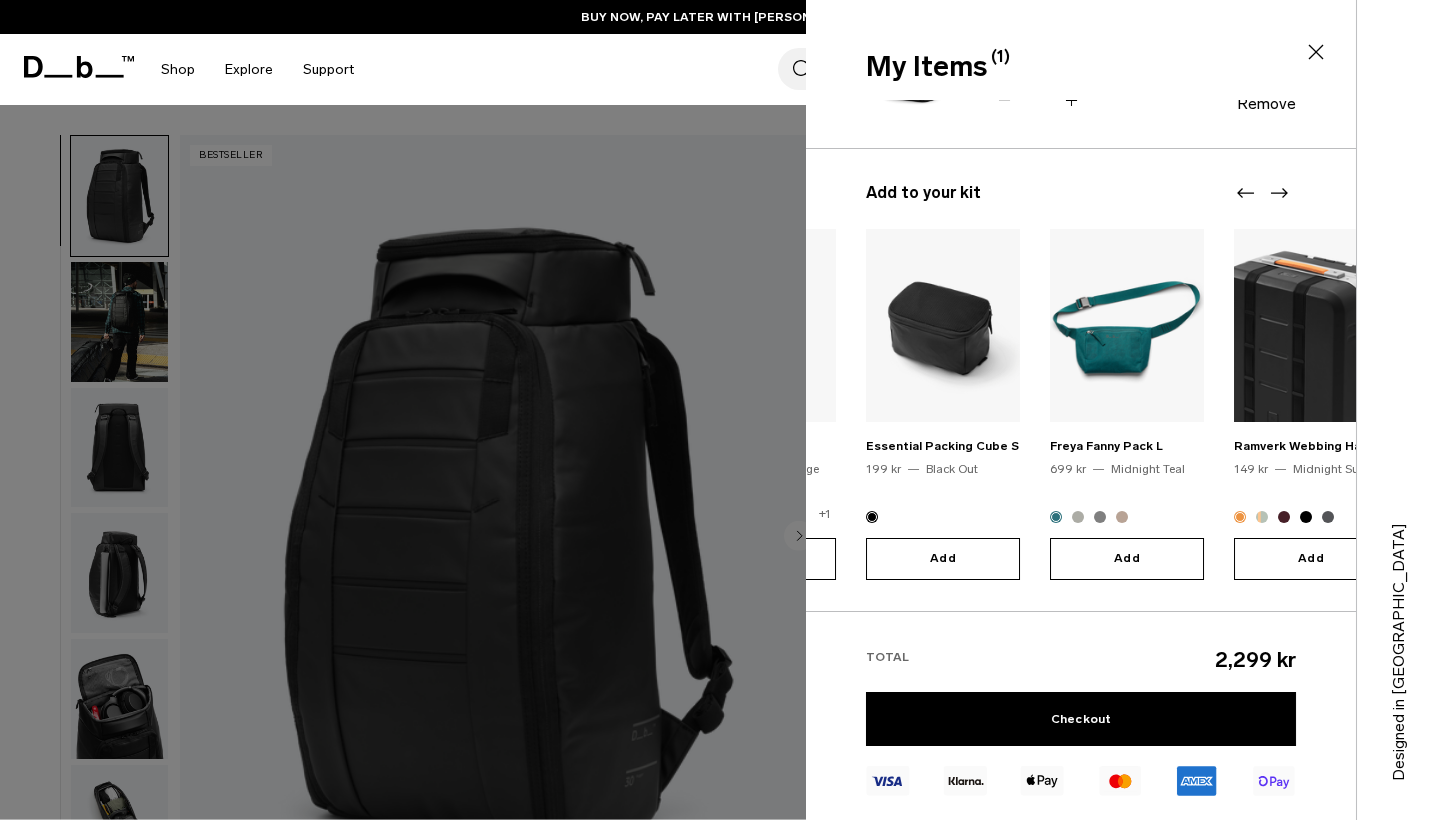 click 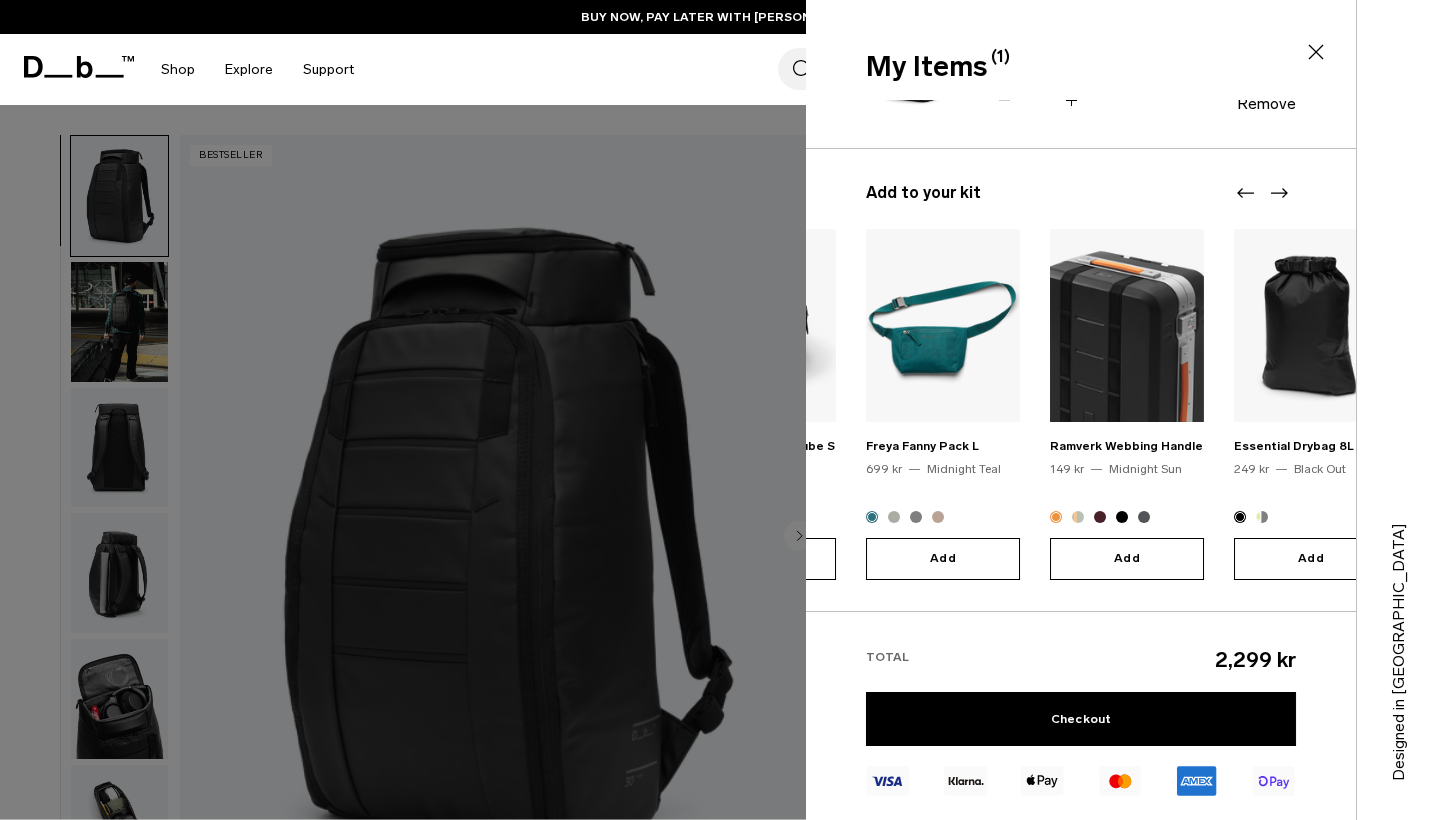 click 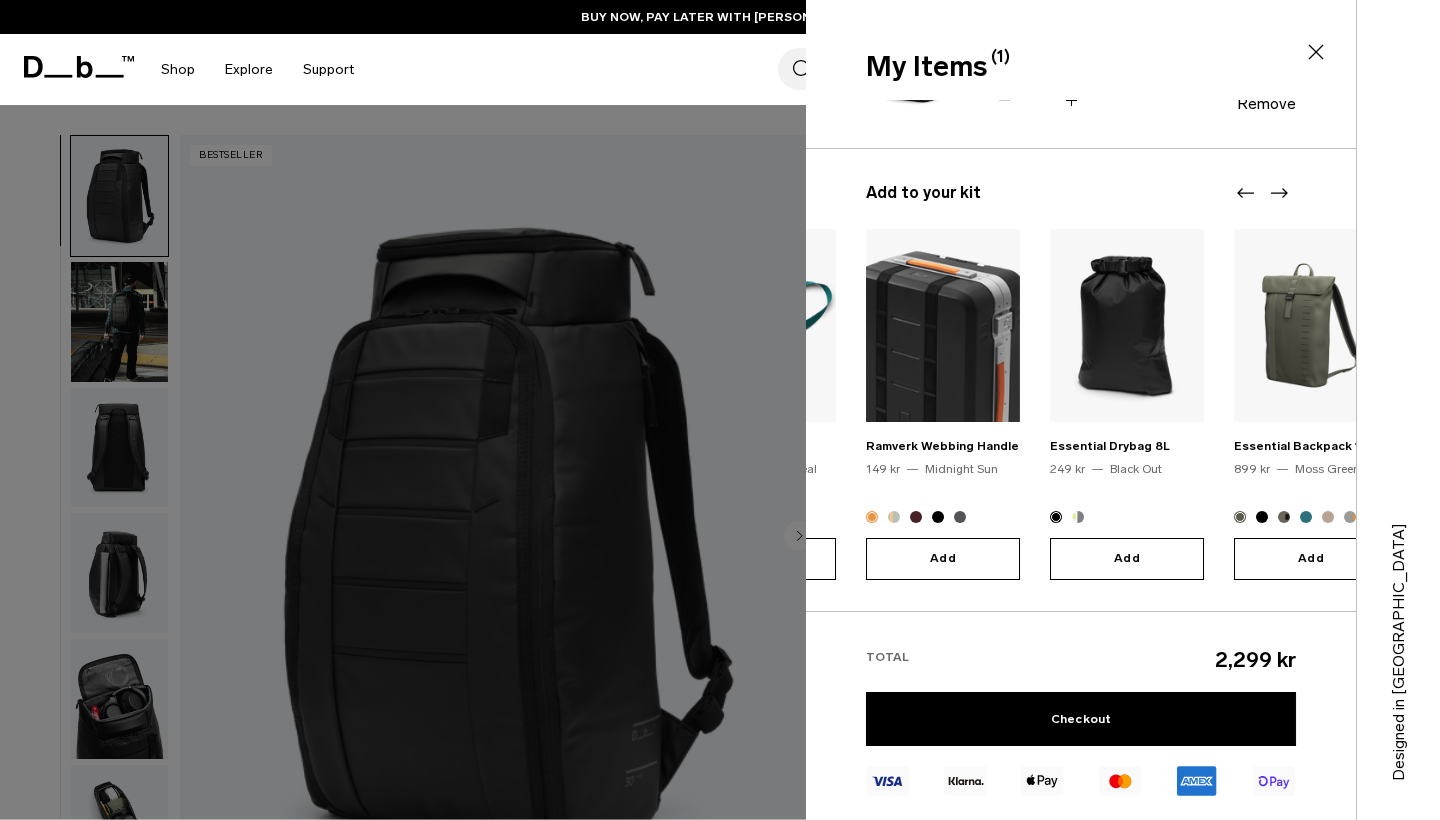 click 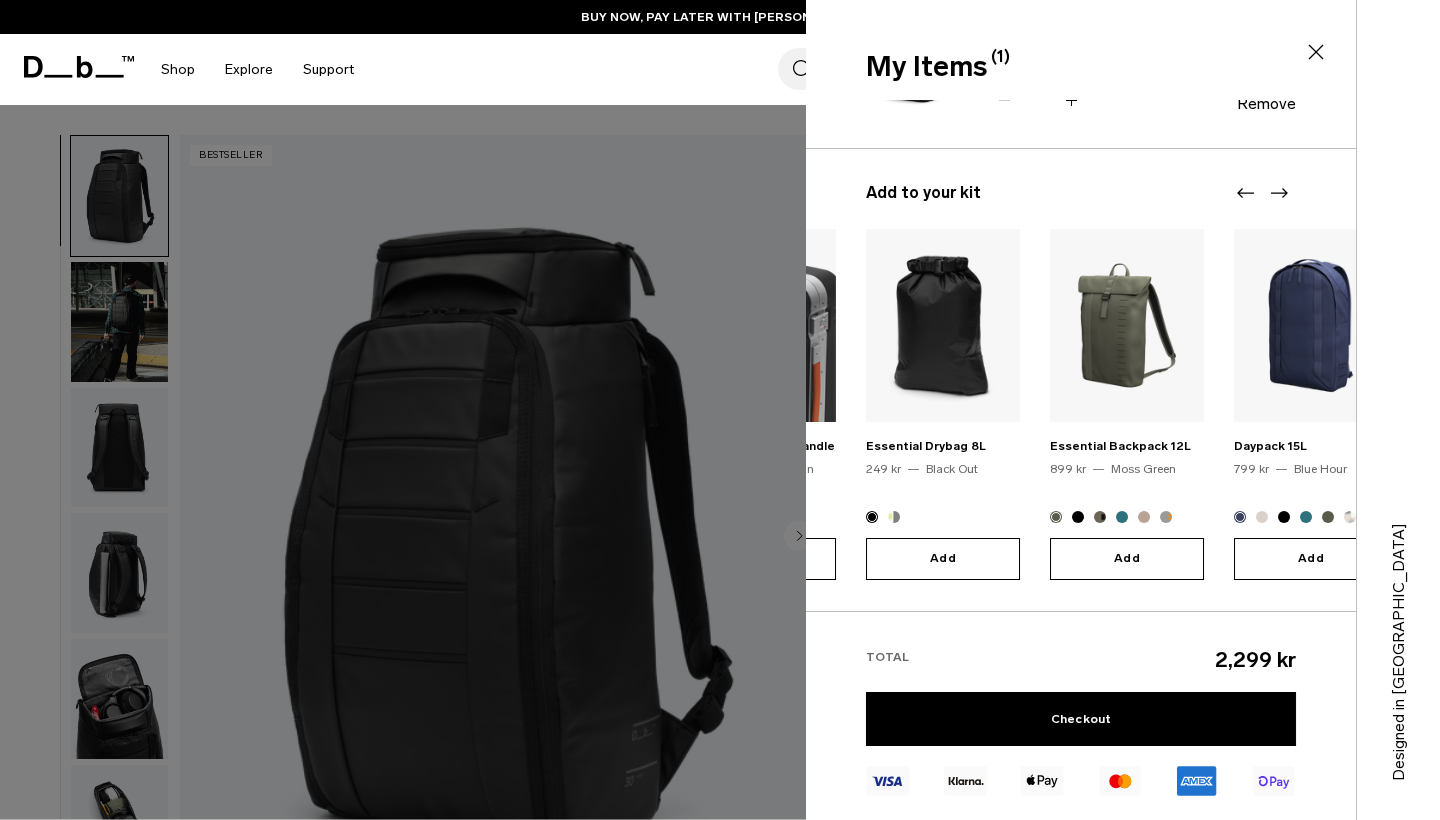 click 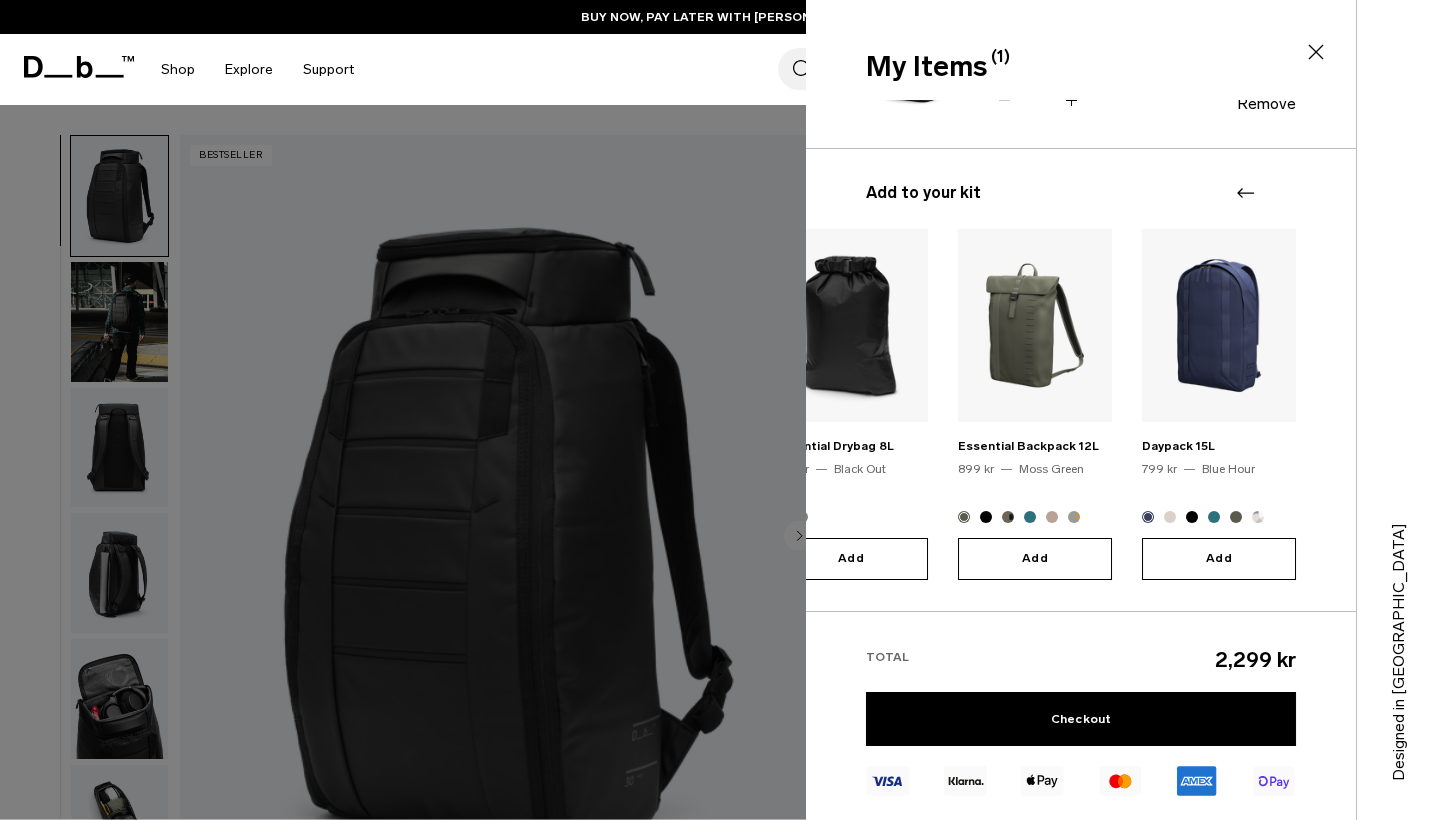 click at bounding box center (1262, 193) 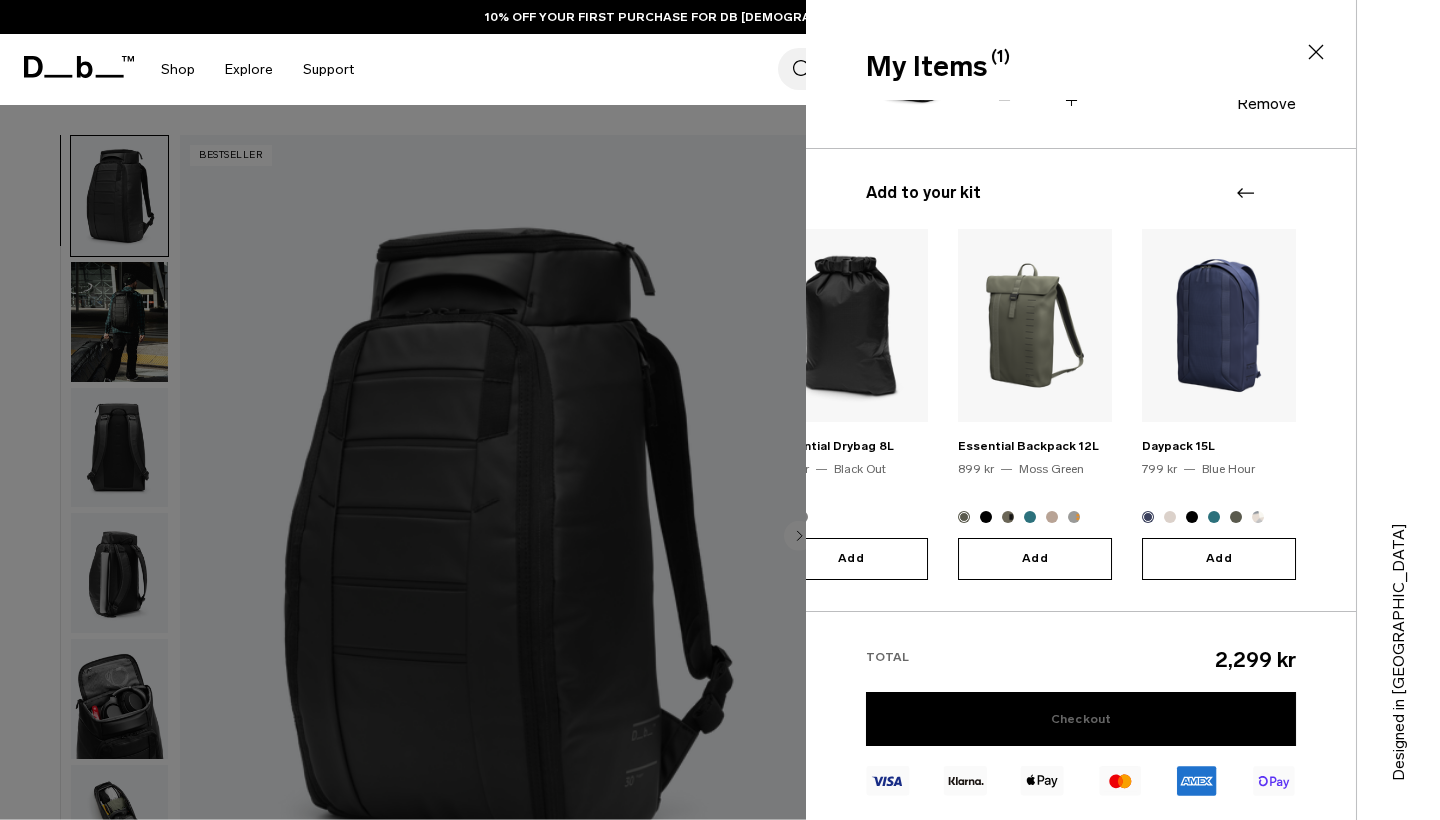 click on "Checkout" at bounding box center [1081, 719] 